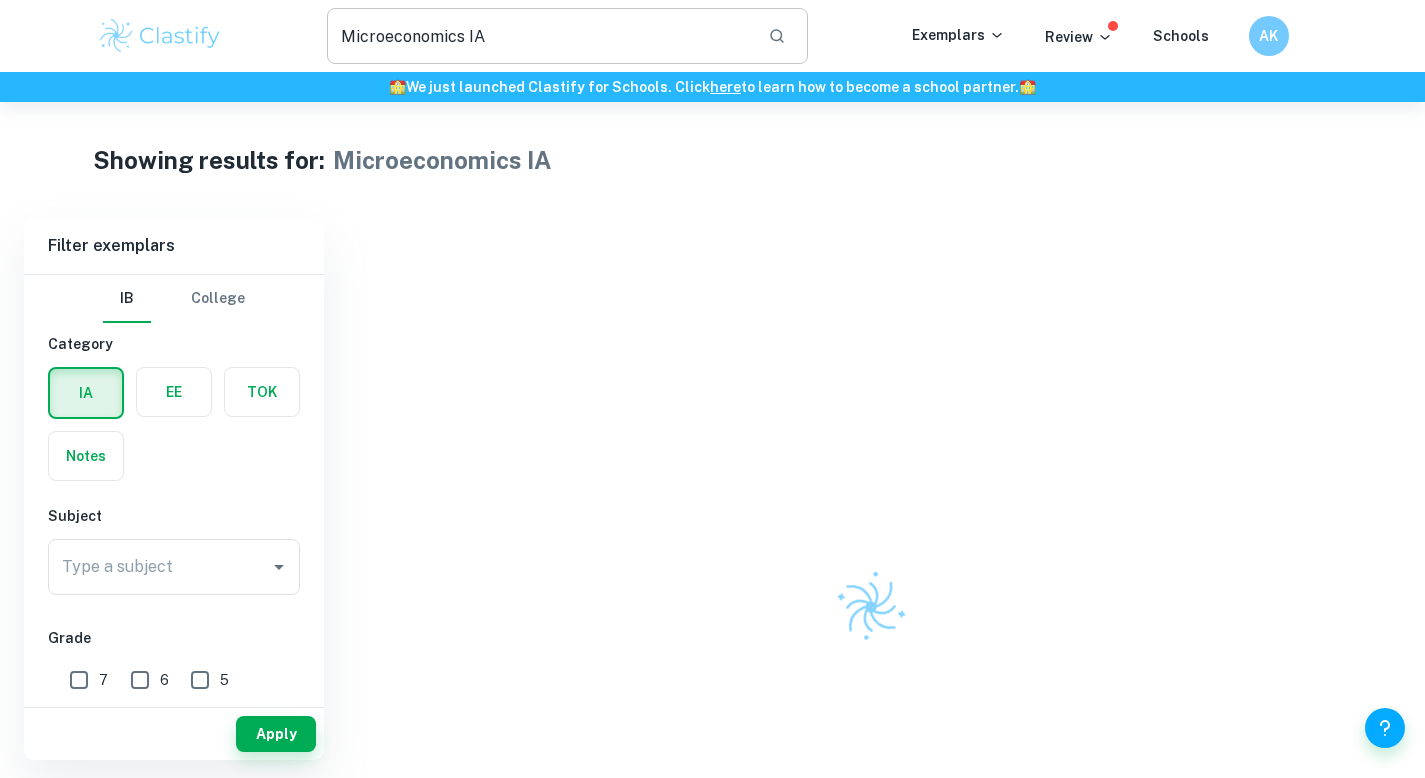 scroll, scrollTop: 0, scrollLeft: 0, axis: both 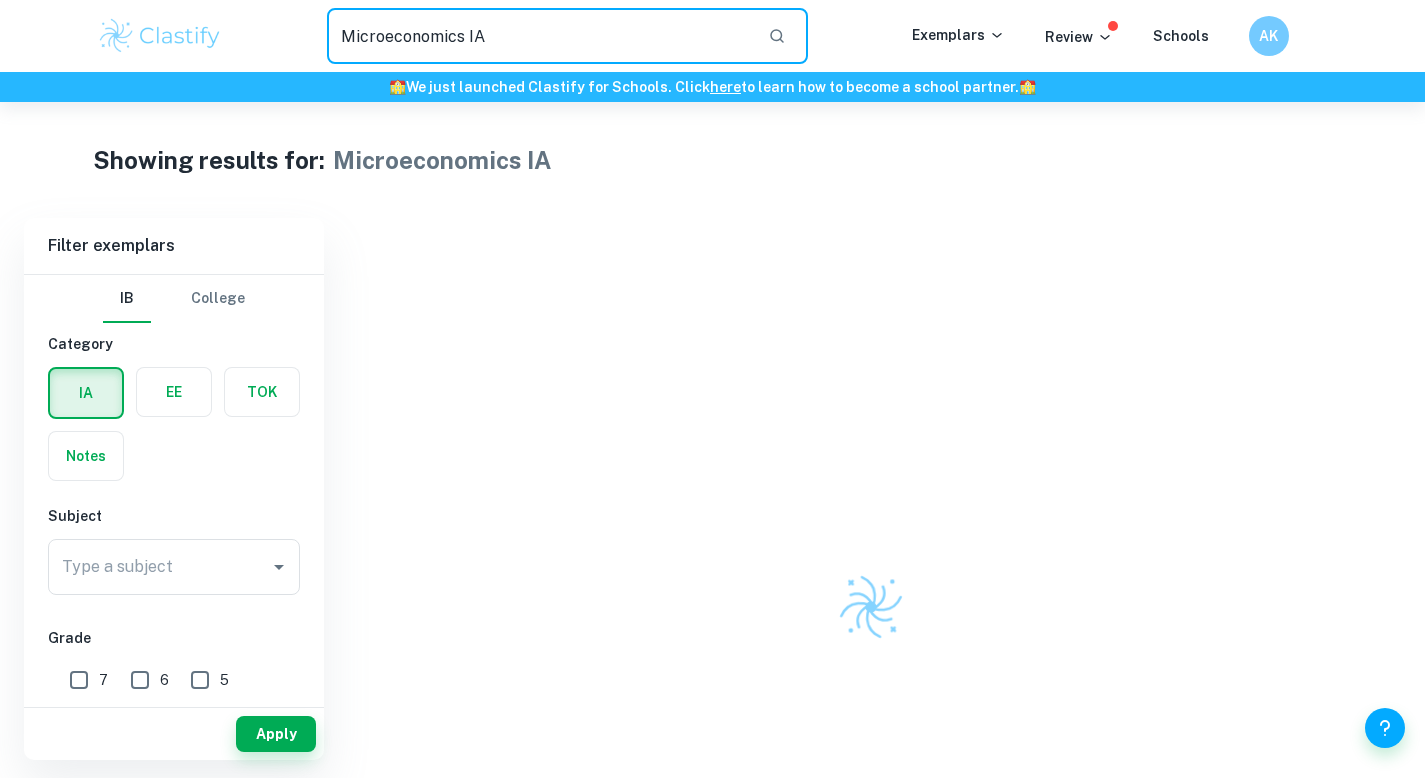 click on "Microeconomics IA" at bounding box center (540, 36) 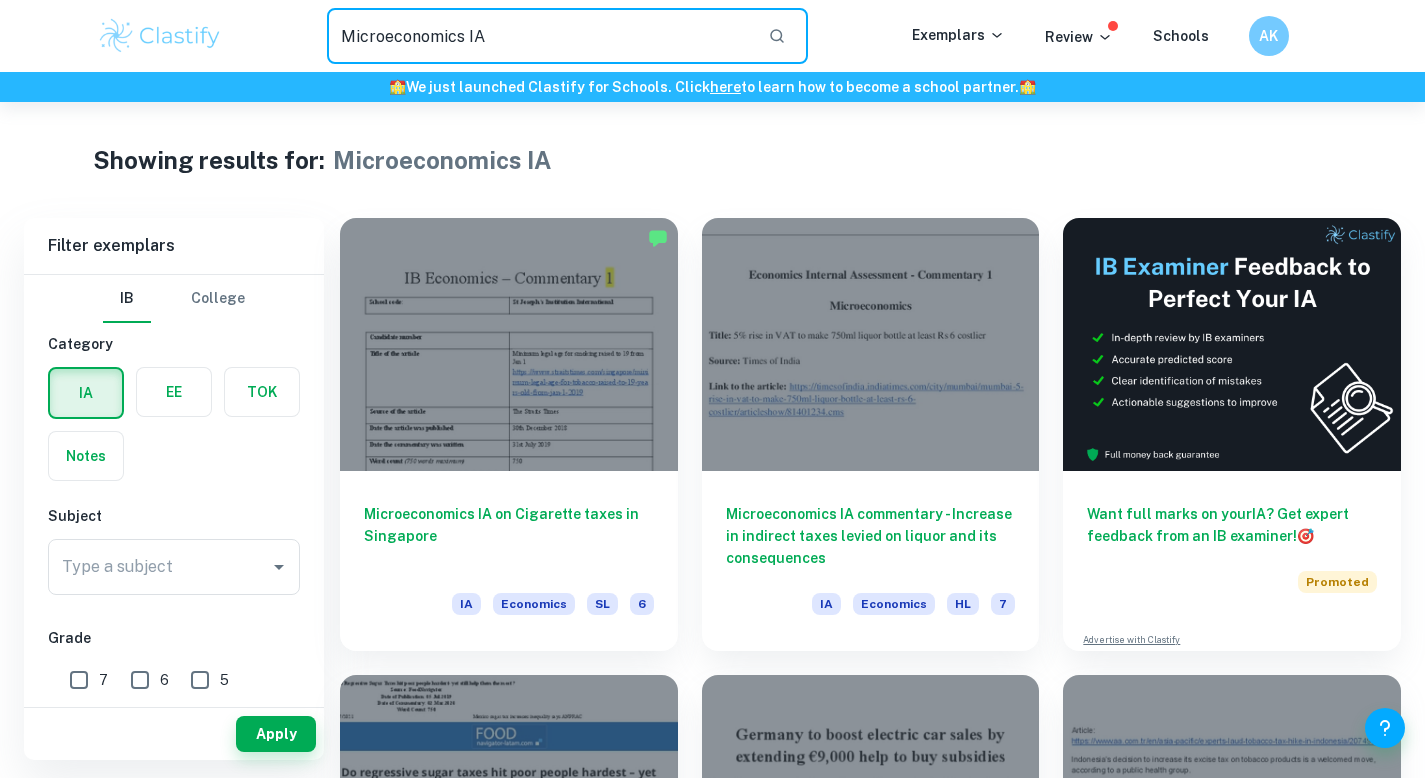 click on "Microeconomics IA" at bounding box center [540, 36] 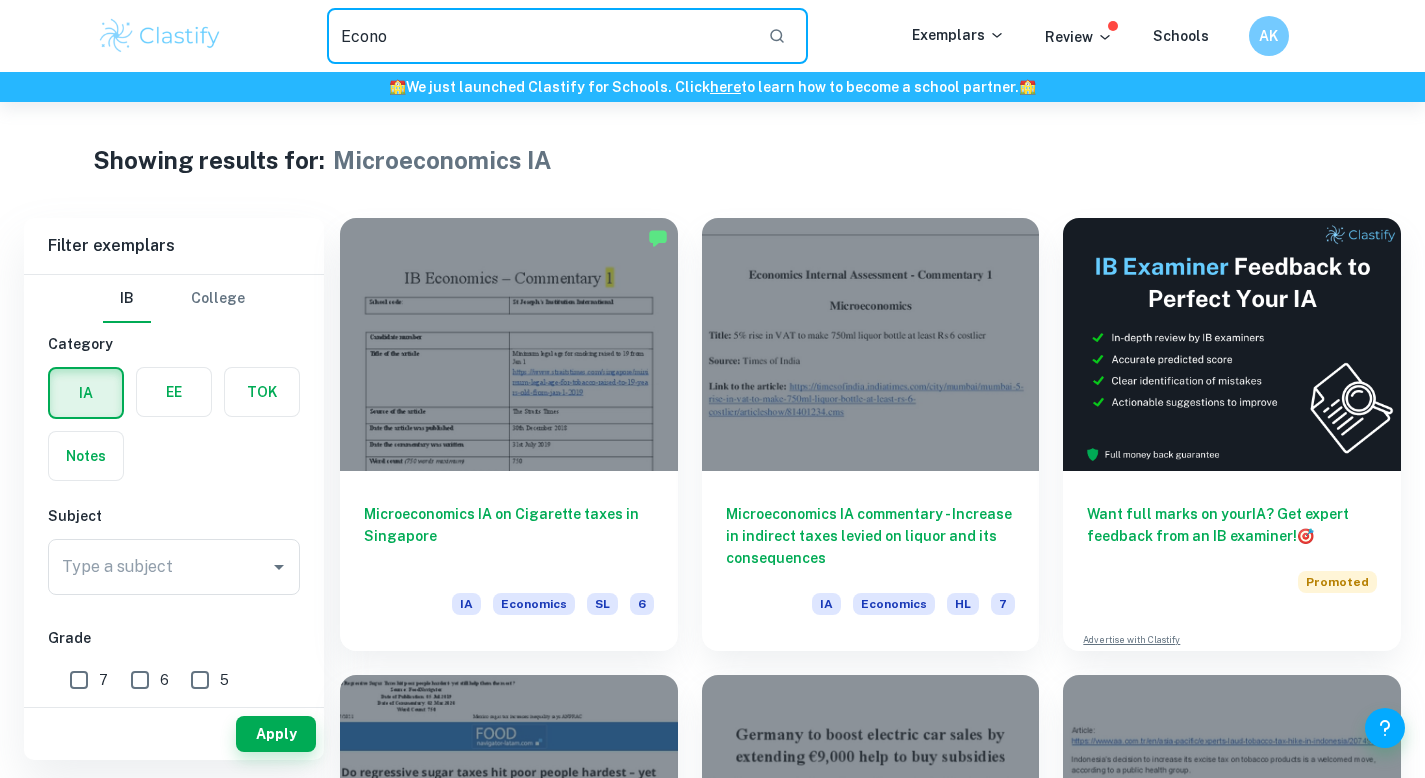 type on "Economics EE" 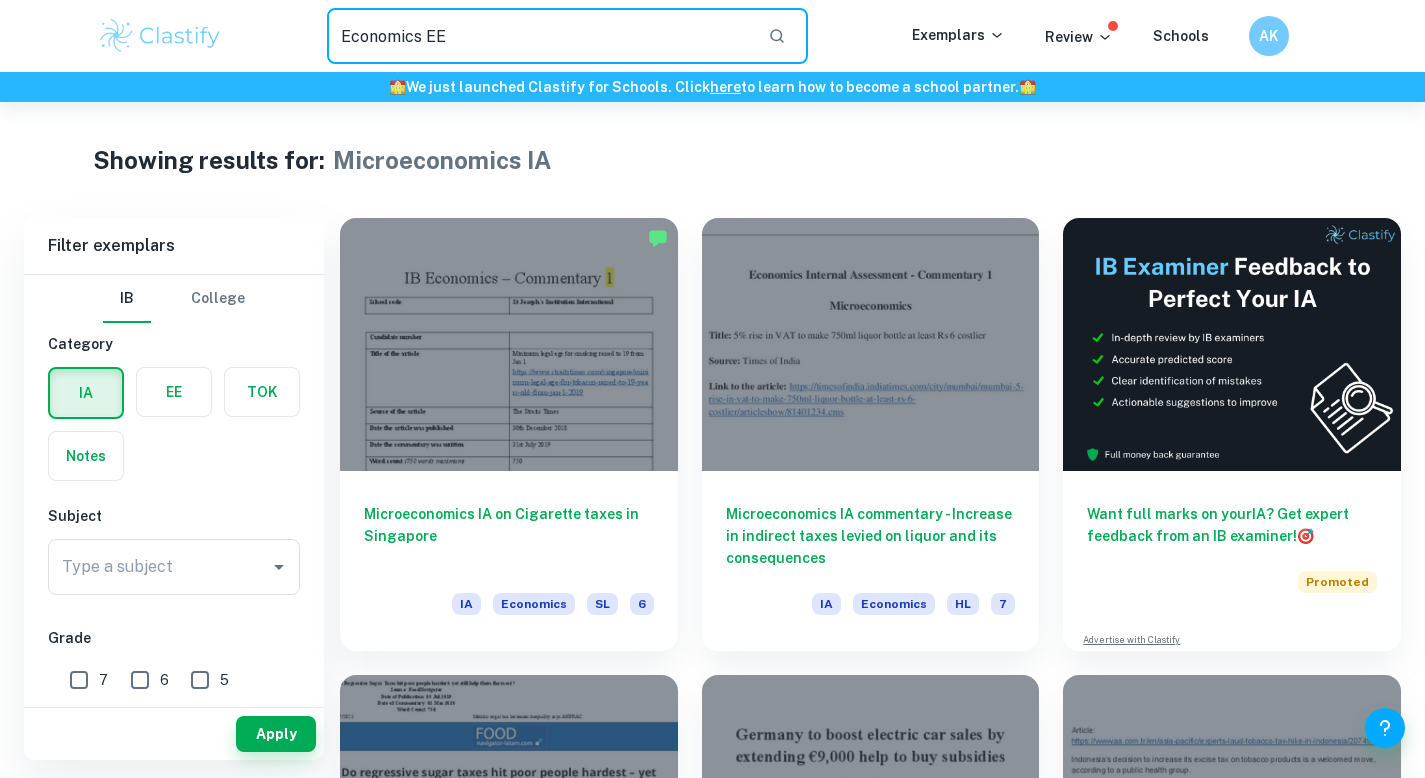 click on "Economics EE" at bounding box center [540, 36] 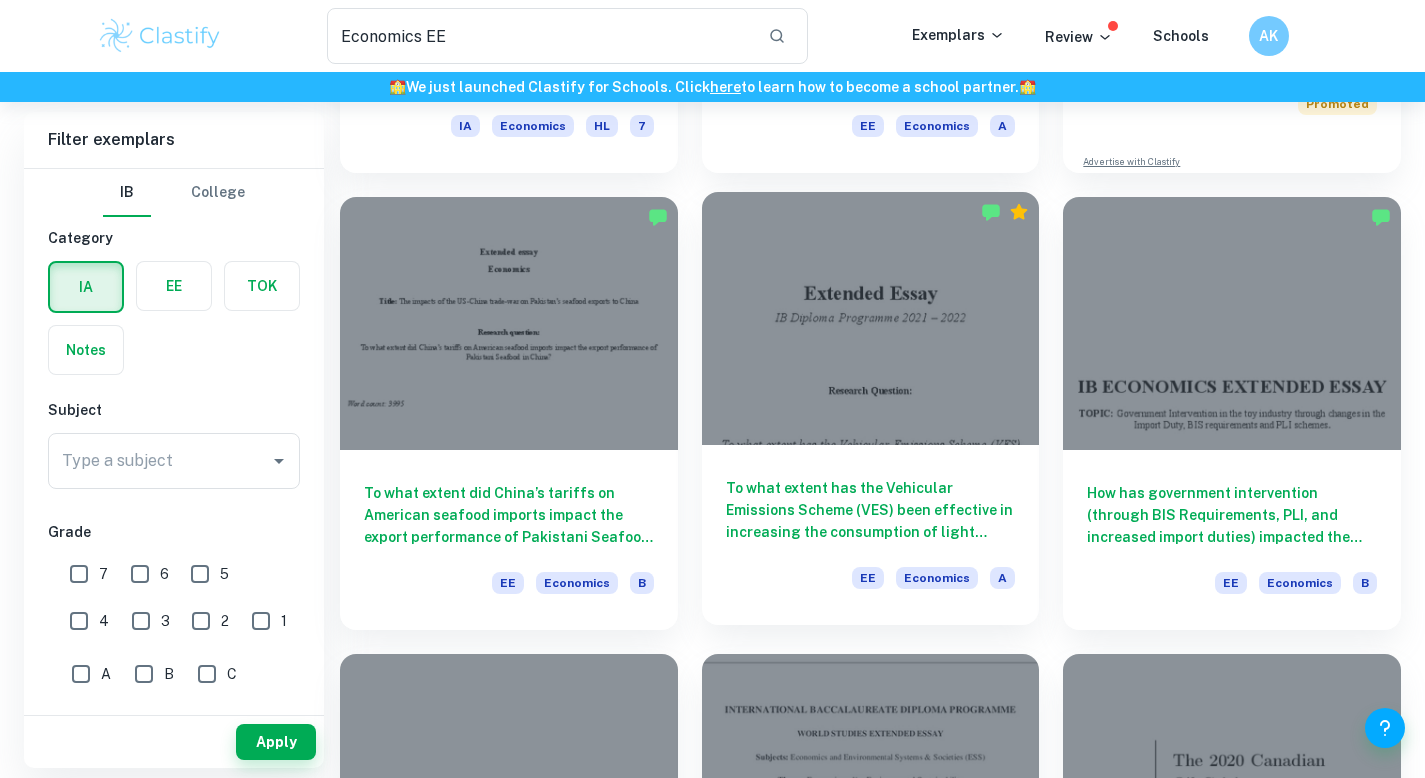 scroll, scrollTop: 483, scrollLeft: 0, axis: vertical 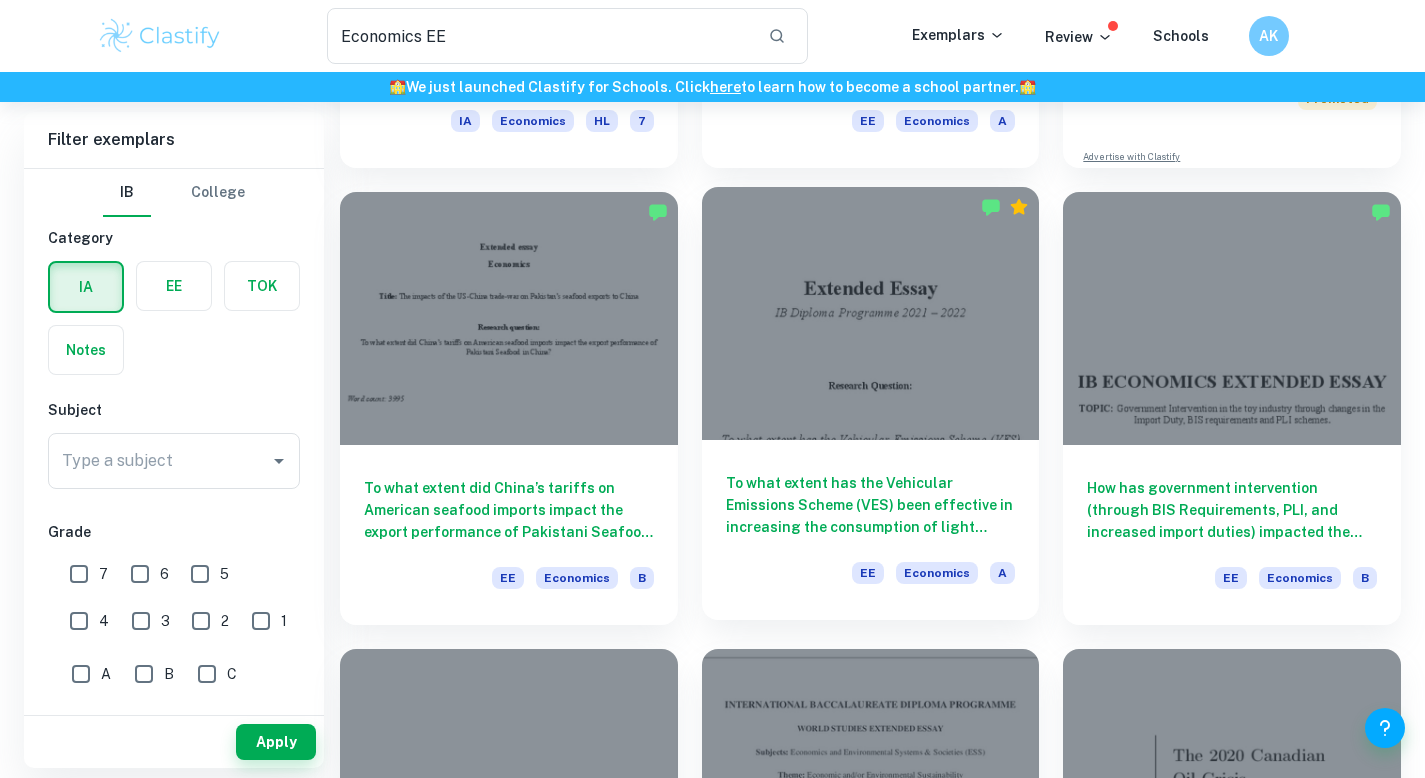 click on "To what extent has the Vehicular Emissions Scheme (VES) been effective in increasing the consumption of light electric vehicles between 2018 and 2020 in Singapore?" at bounding box center (871, 505) 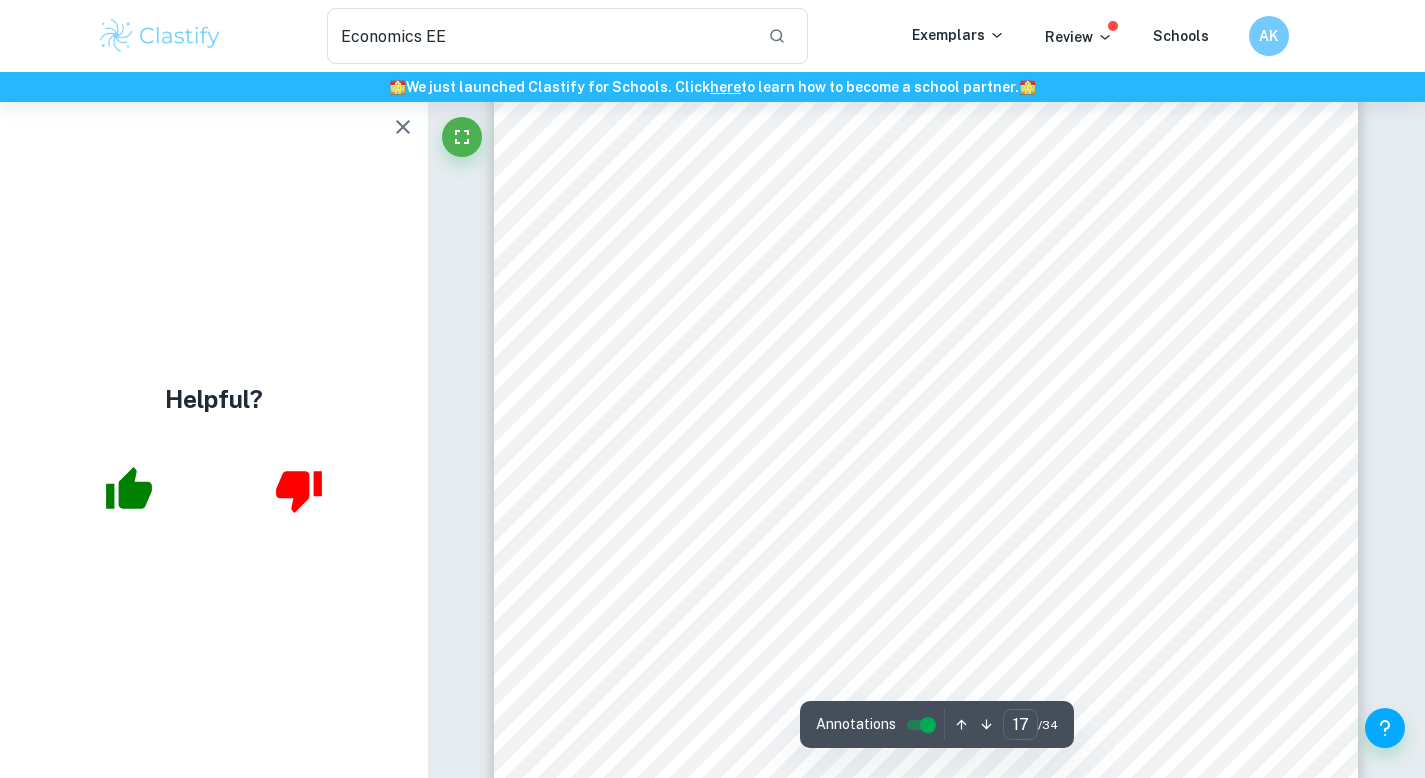 scroll, scrollTop: 20381, scrollLeft: 0, axis: vertical 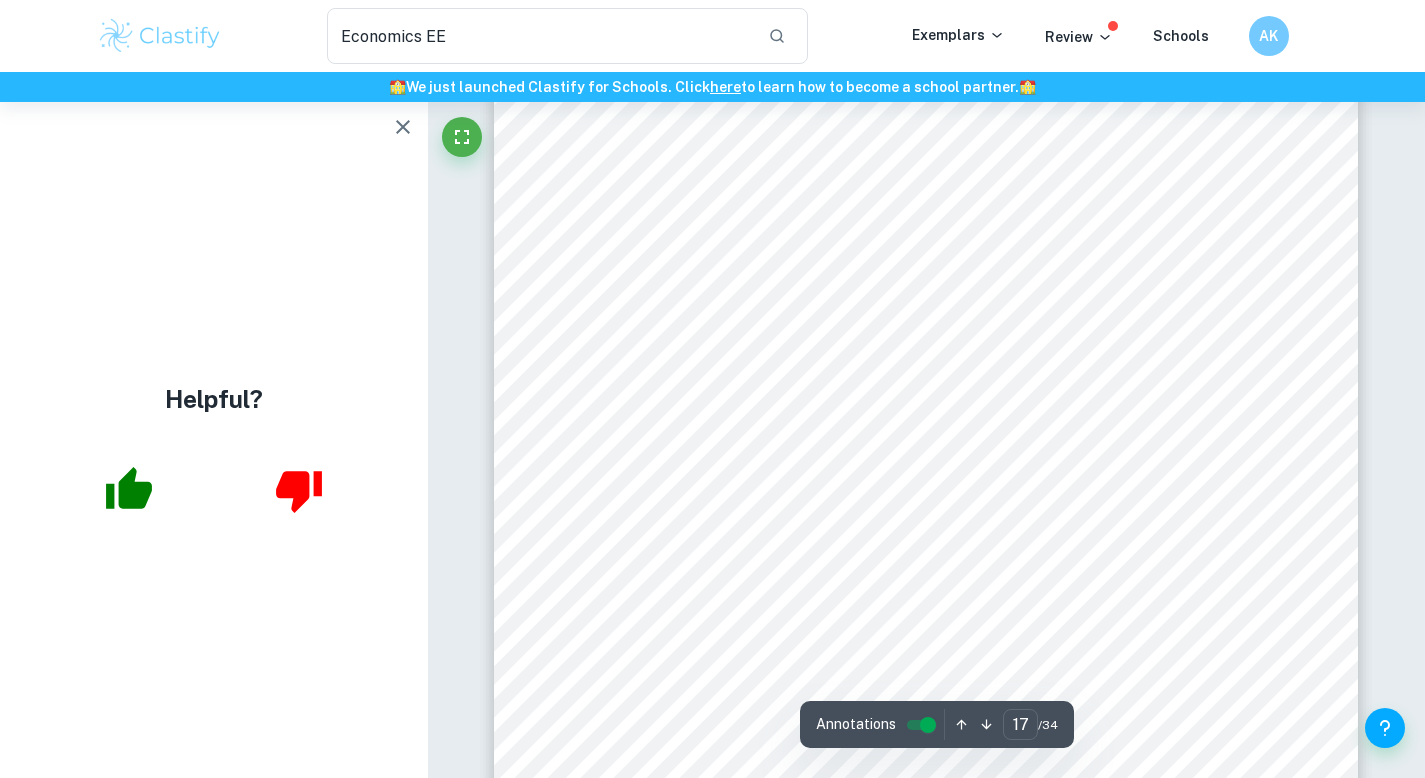 click 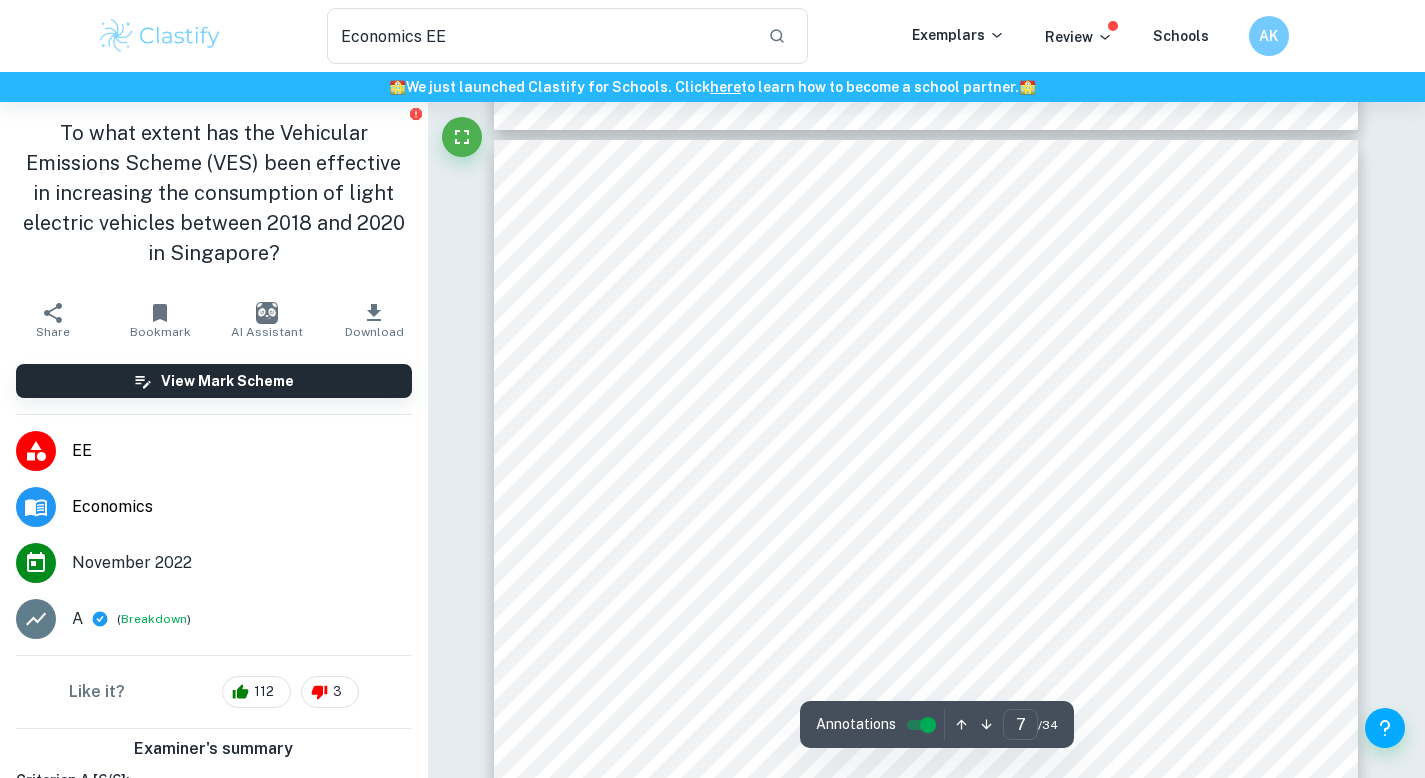 scroll, scrollTop: 7502, scrollLeft: 0, axis: vertical 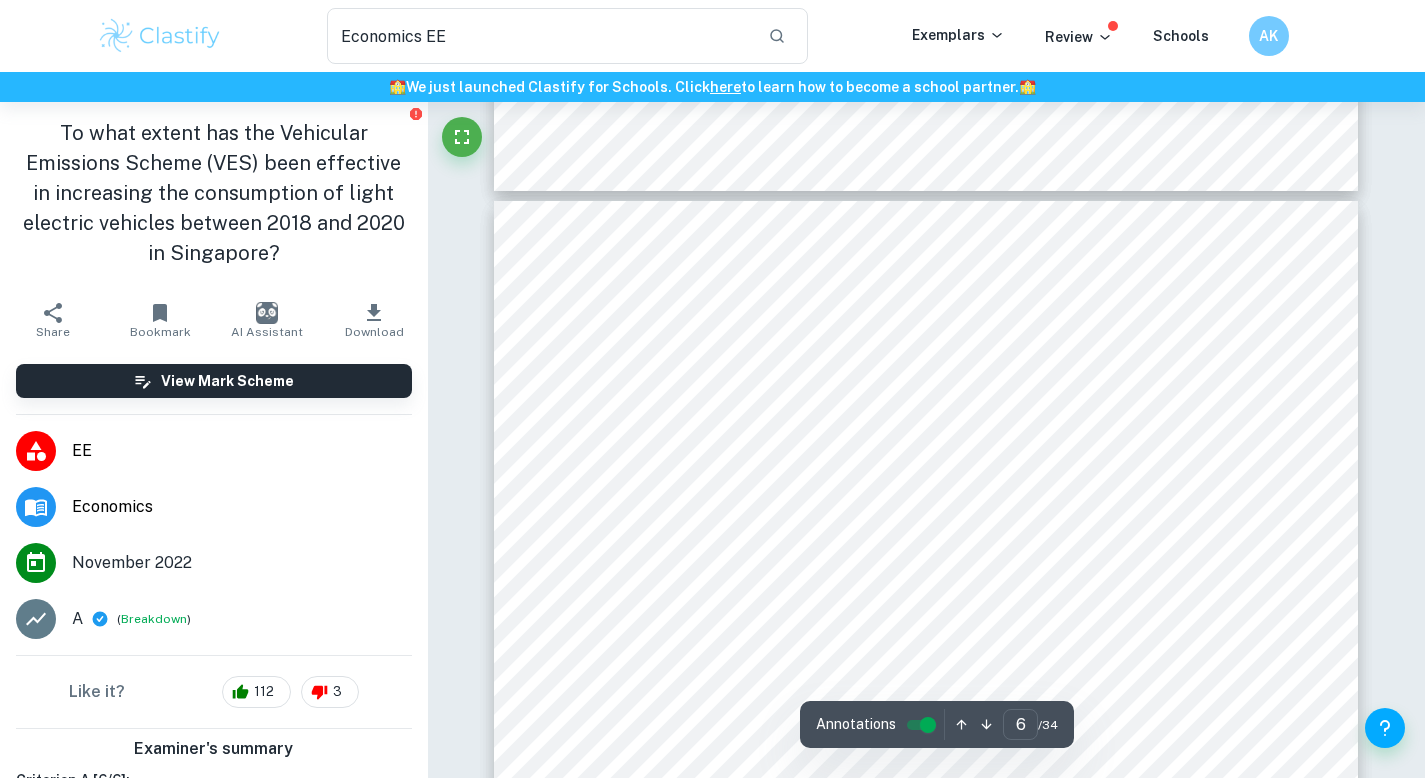 type on "5" 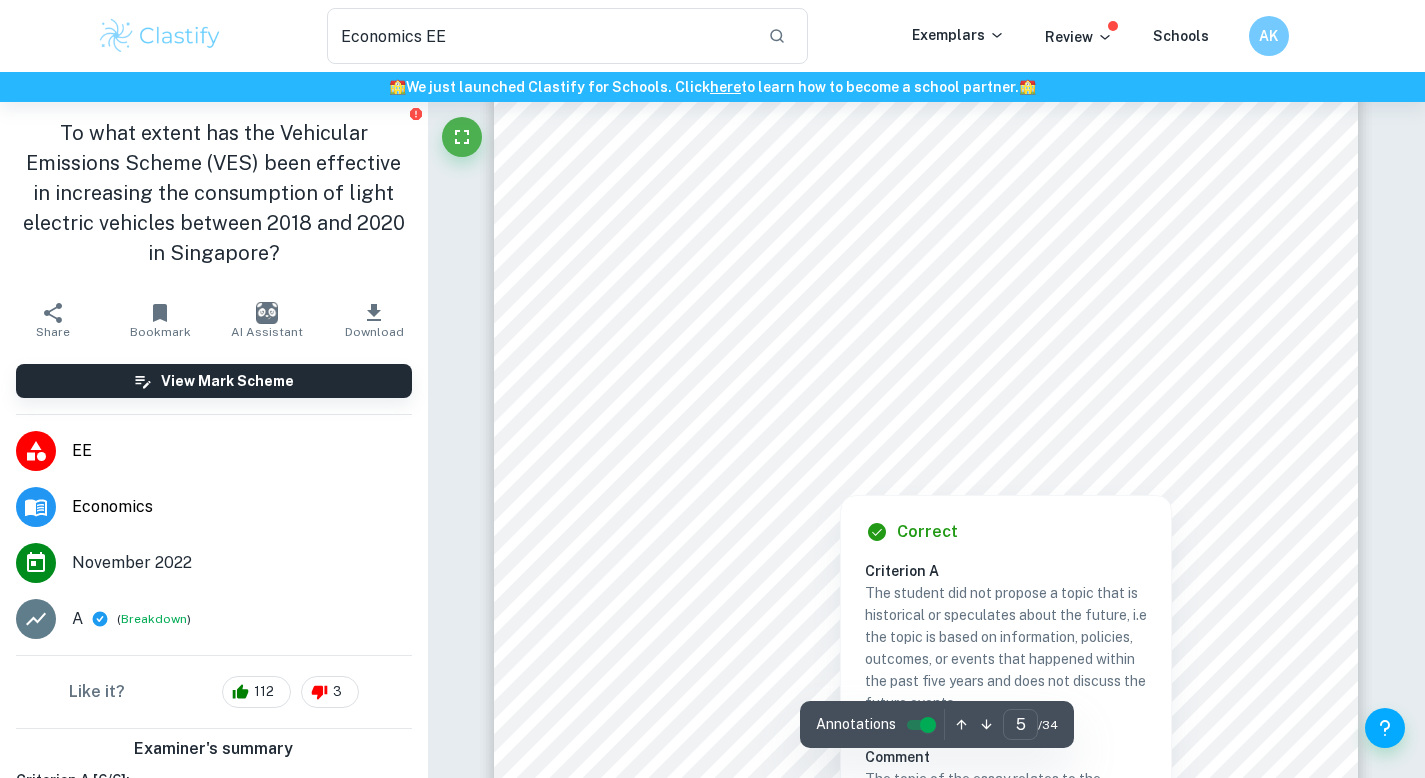 scroll, scrollTop: 5590, scrollLeft: 0, axis: vertical 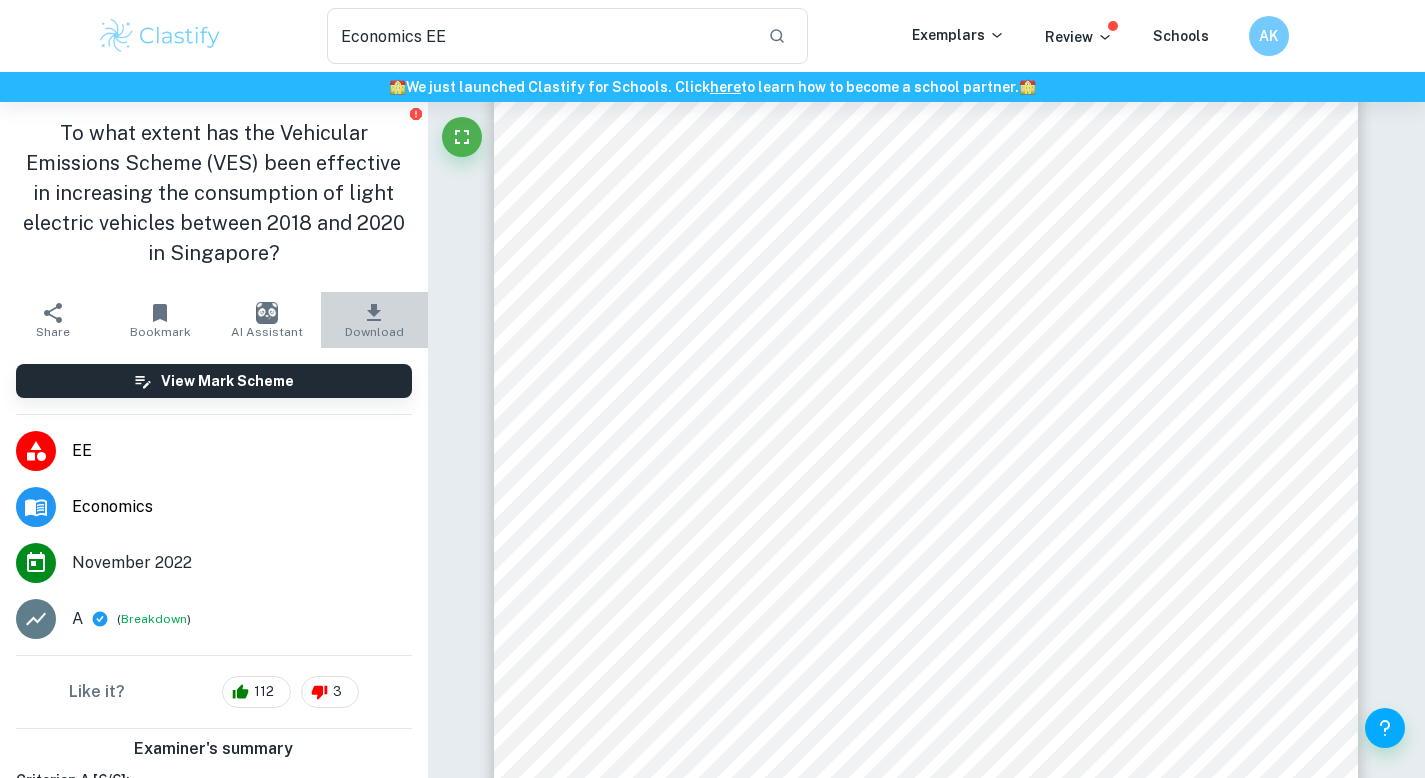 click 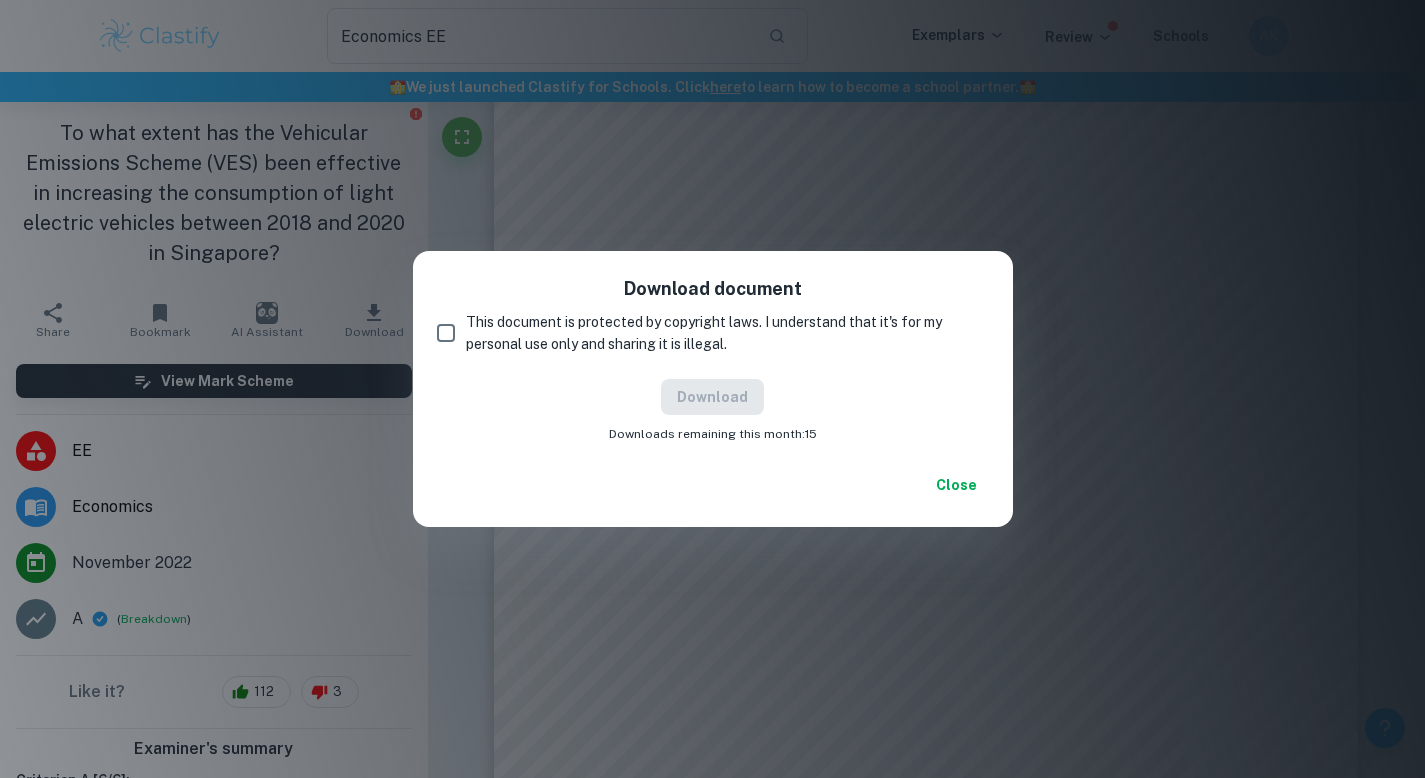 click on "This document is protected by copyright laws. I understand that it's for my personal use only and sharing it is illegal." at bounding box center [446, 333] 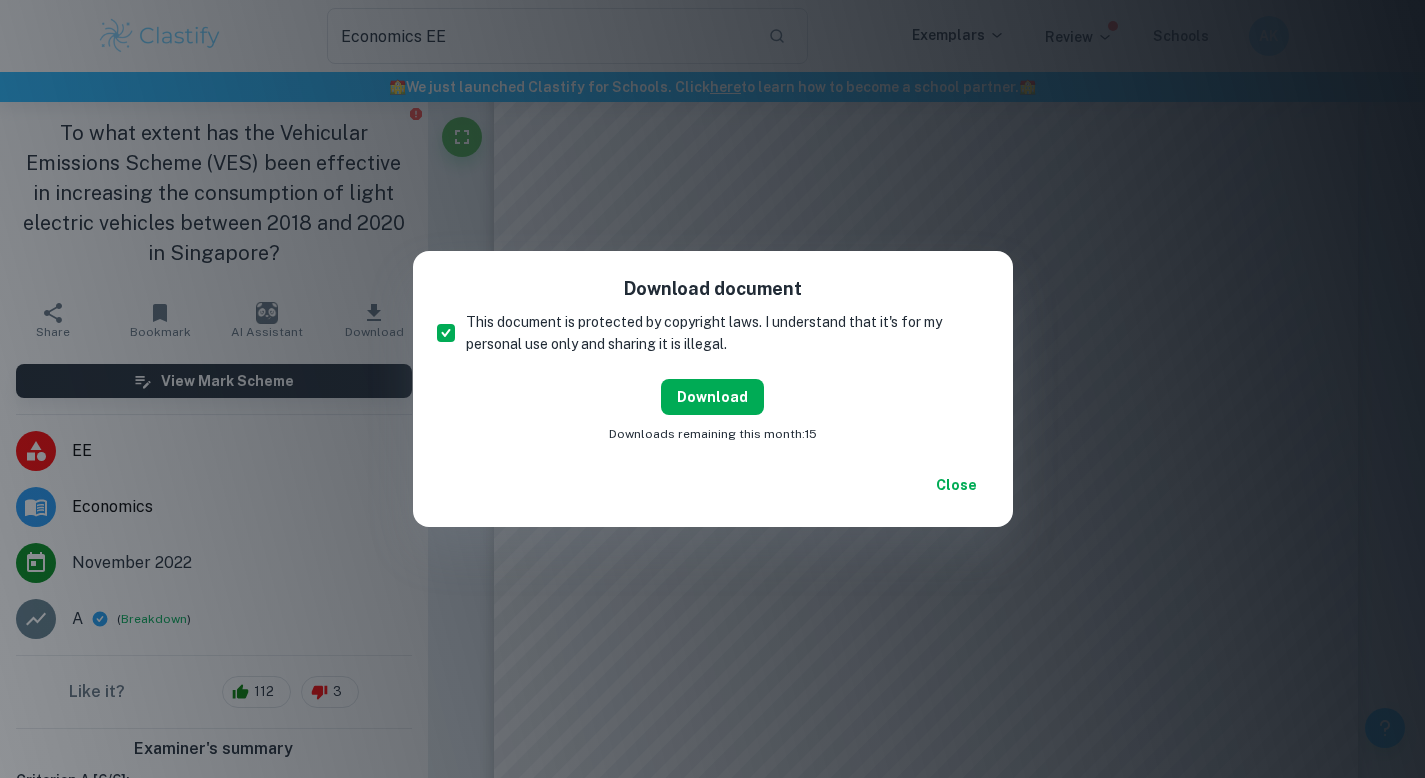 click on "Download" at bounding box center [712, 397] 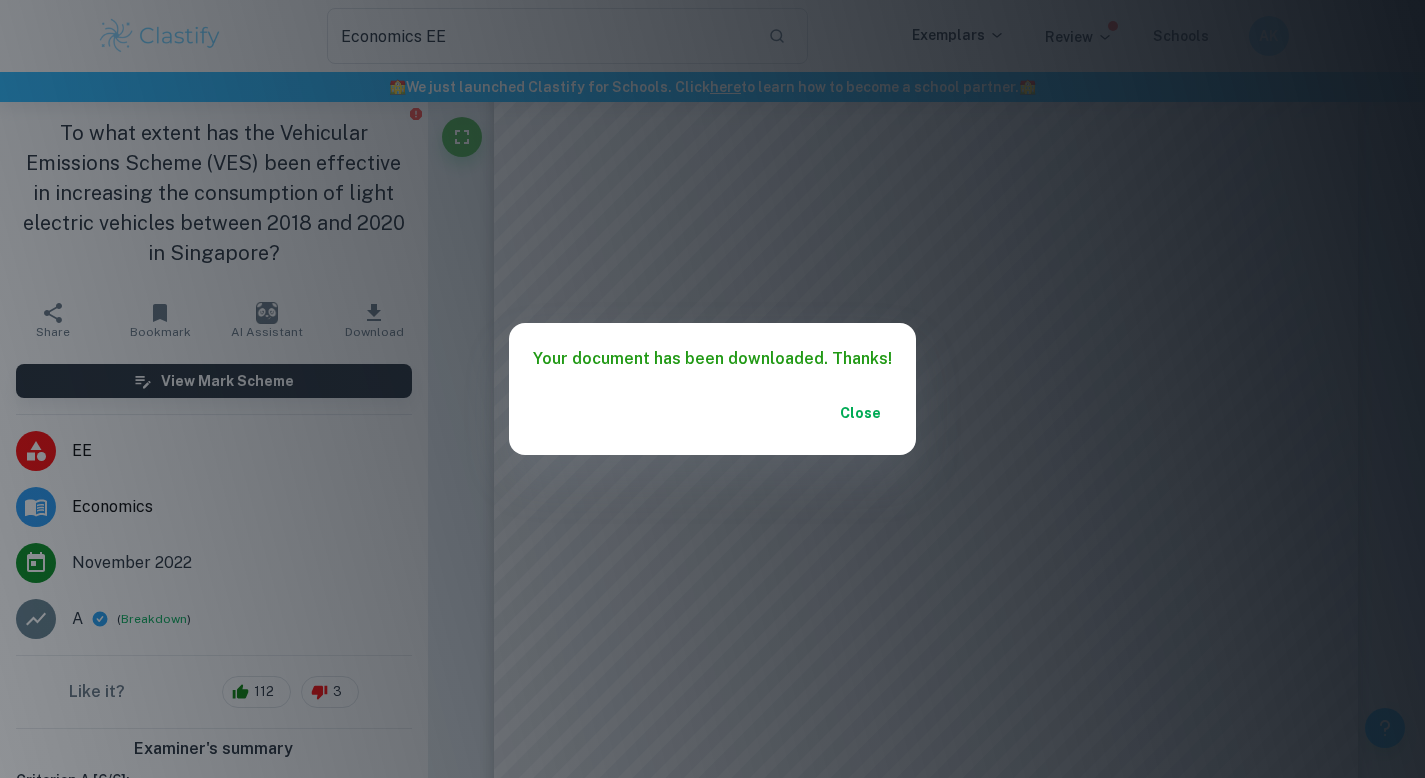 click on "Your document has been downloaded. Thanks! Close" at bounding box center (712, 389) 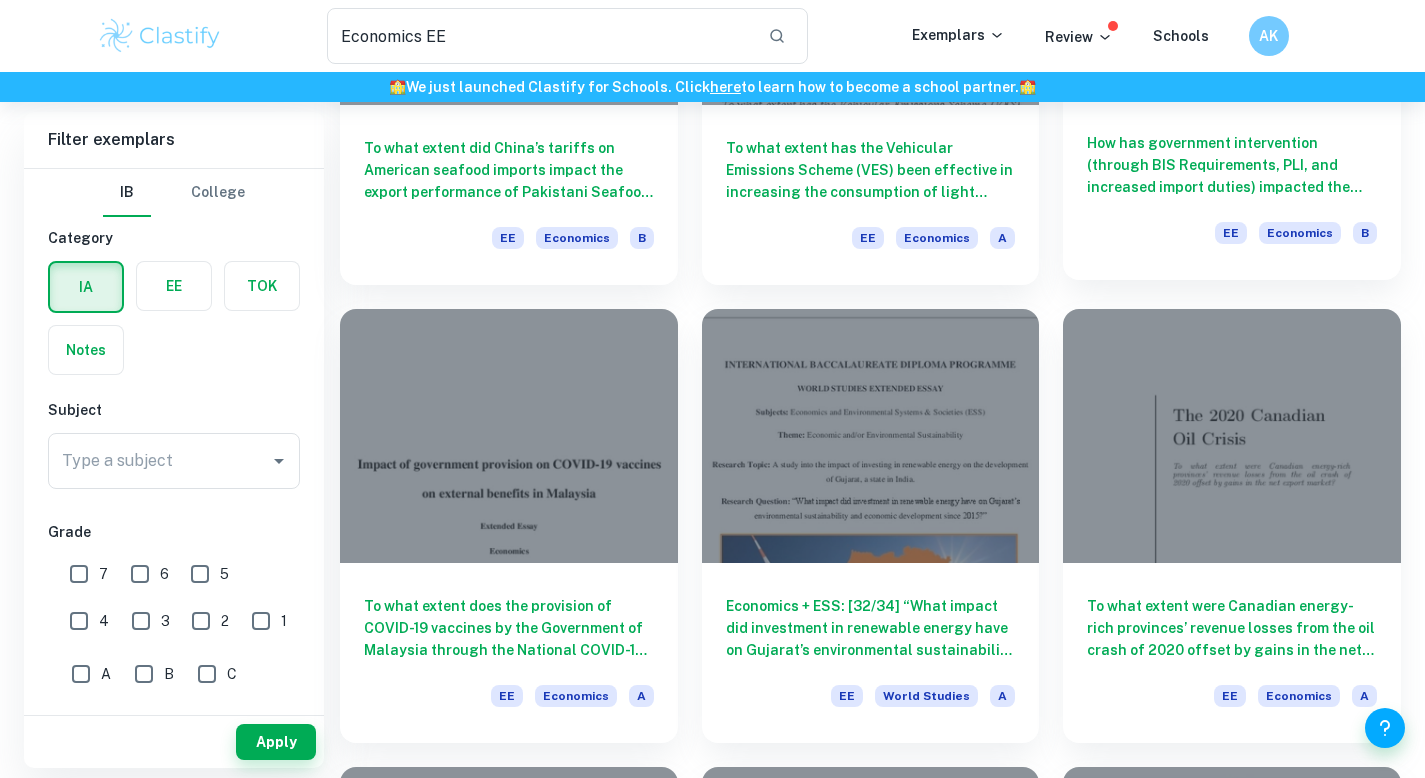 scroll, scrollTop: 890, scrollLeft: 0, axis: vertical 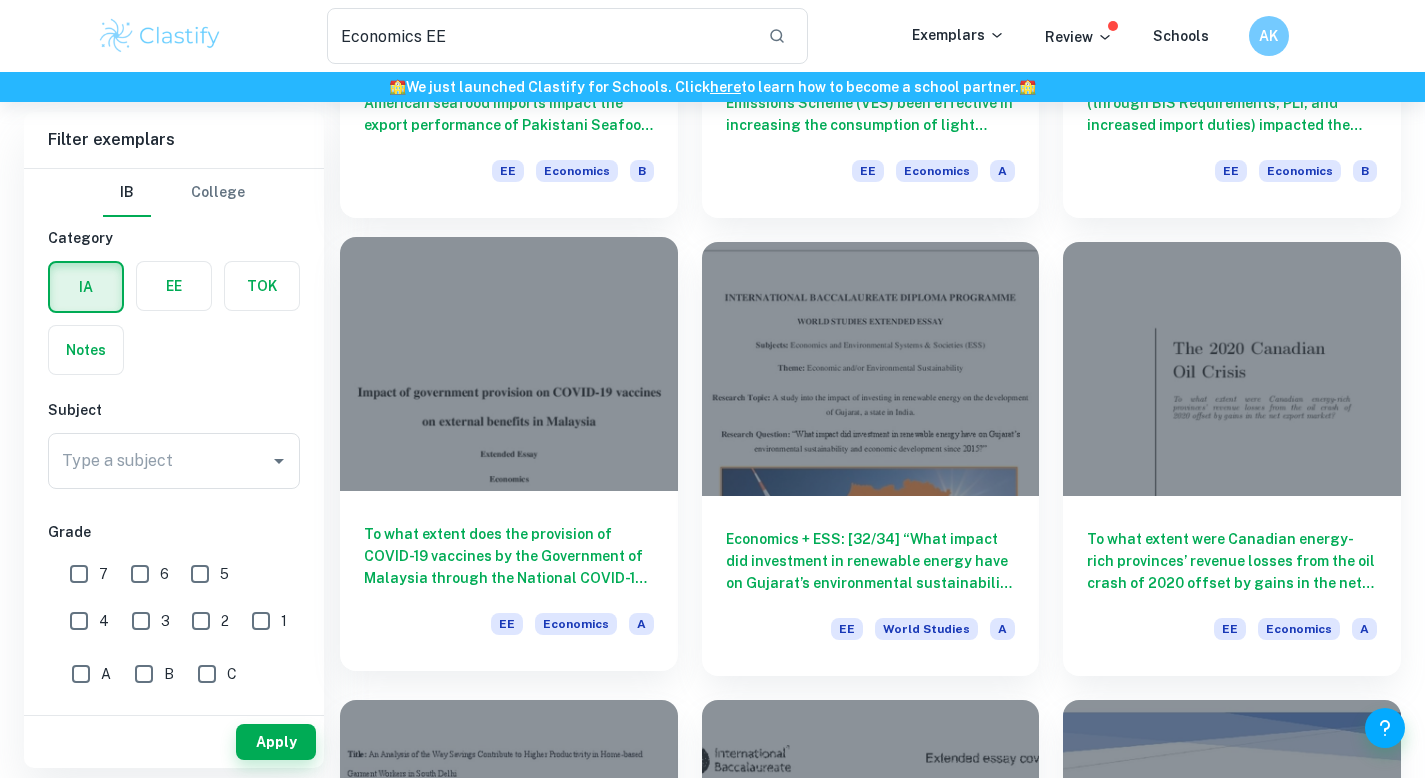 click at bounding box center [509, 363] 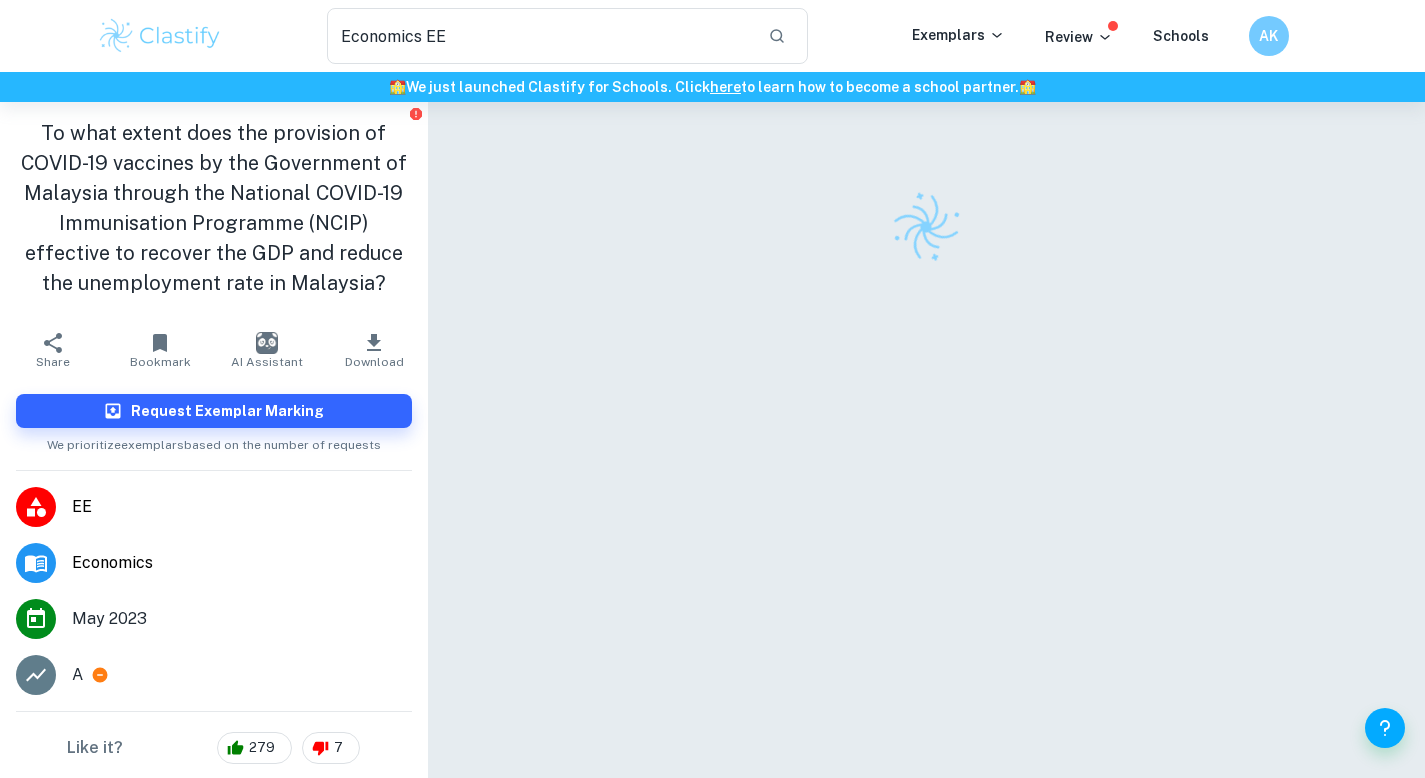 click 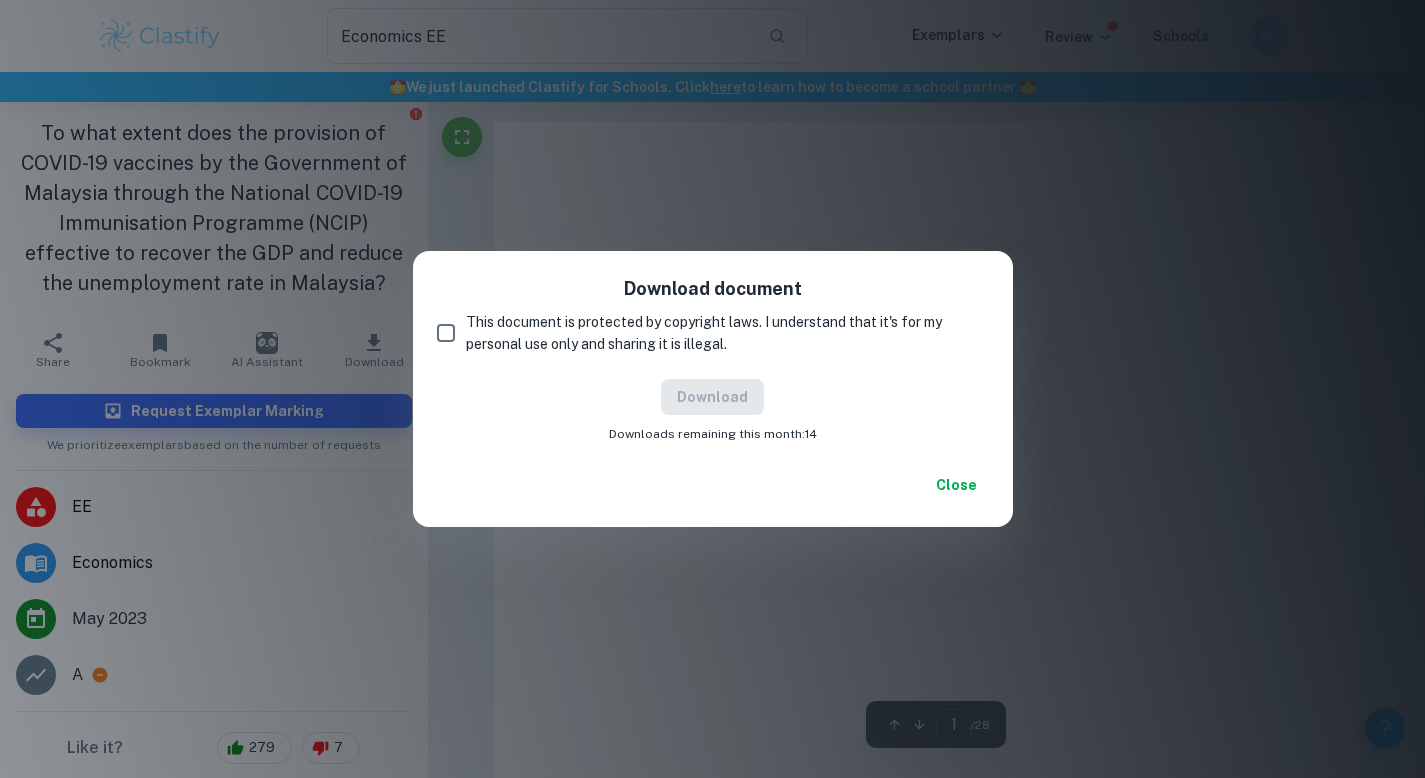 click on "This document is protected by copyright laws. I understand that it's for my personal use only and sharing it is illegal." at bounding box center (446, 333) 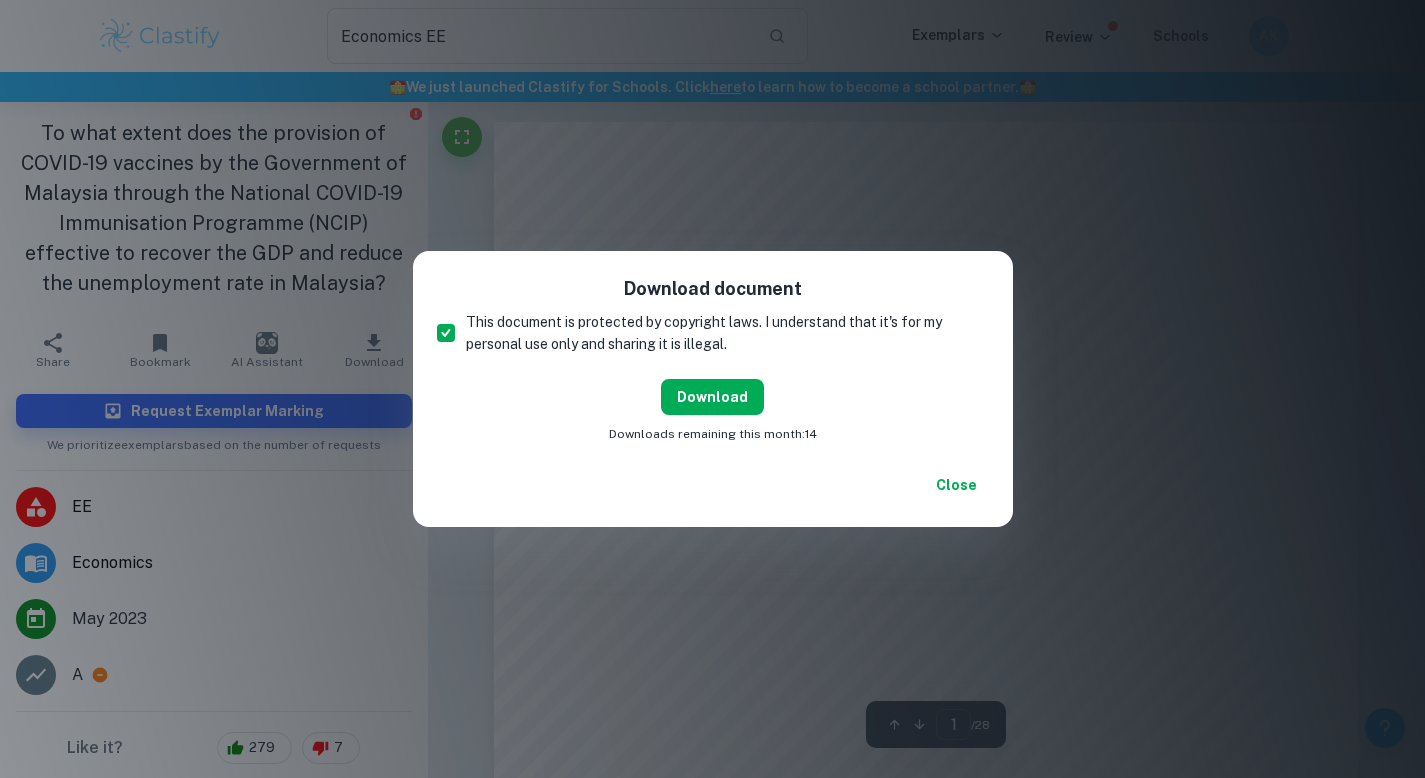 click on "Download" at bounding box center [712, 397] 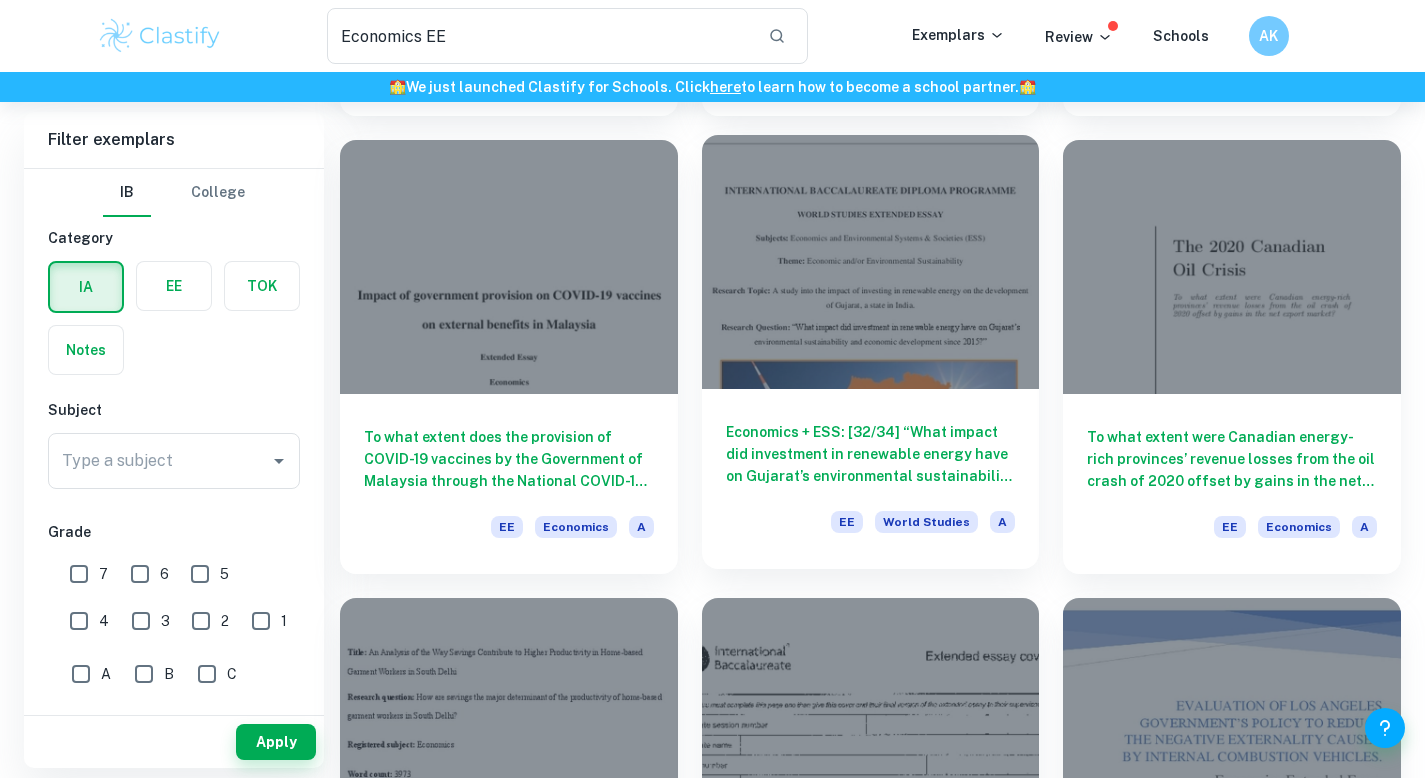 scroll, scrollTop: 1016, scrollLeft: 0, axis: vertical 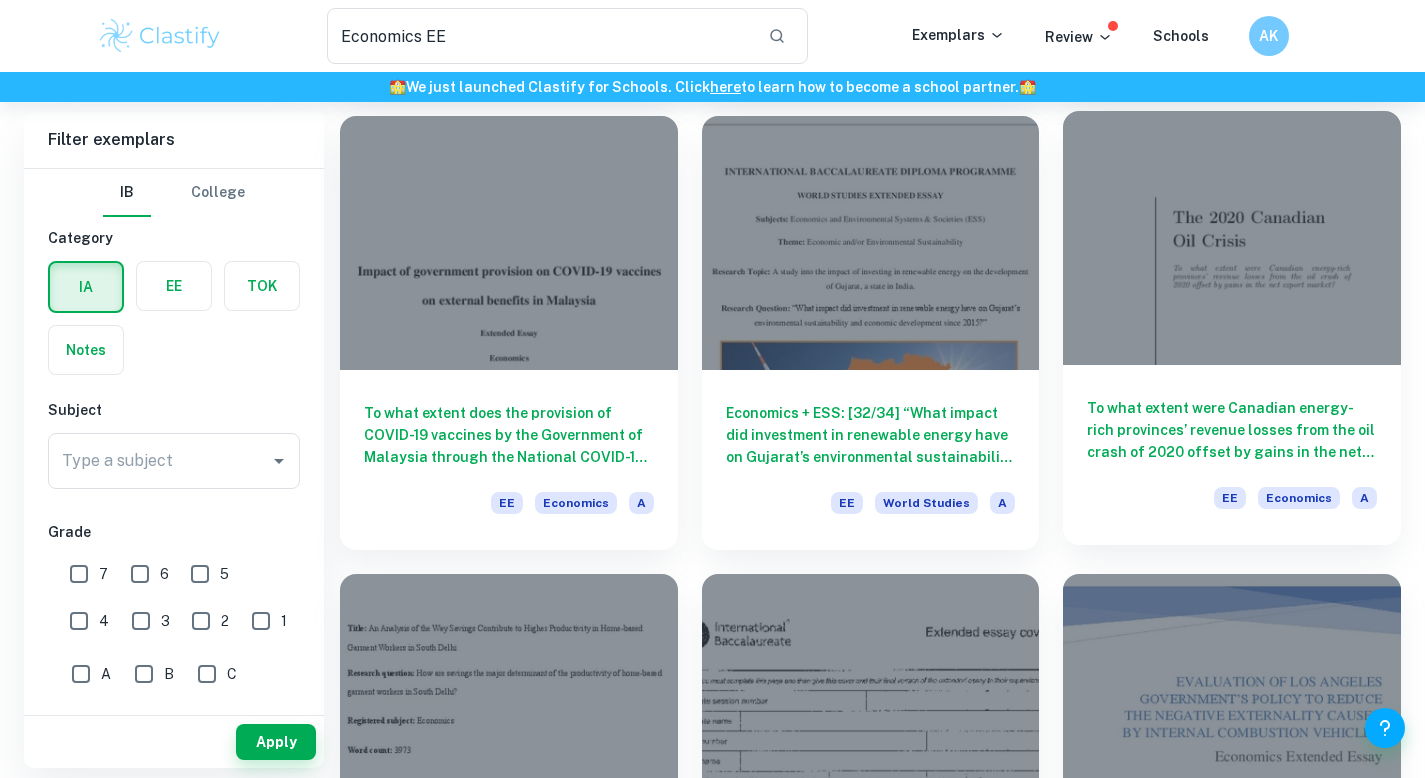 click on "To what extent were Canadian energy-rich provinces’ revenue losses from the oil crash of 2020 offset by gains in the net export market? EE Economics A" at bounding box center (1232, 455) 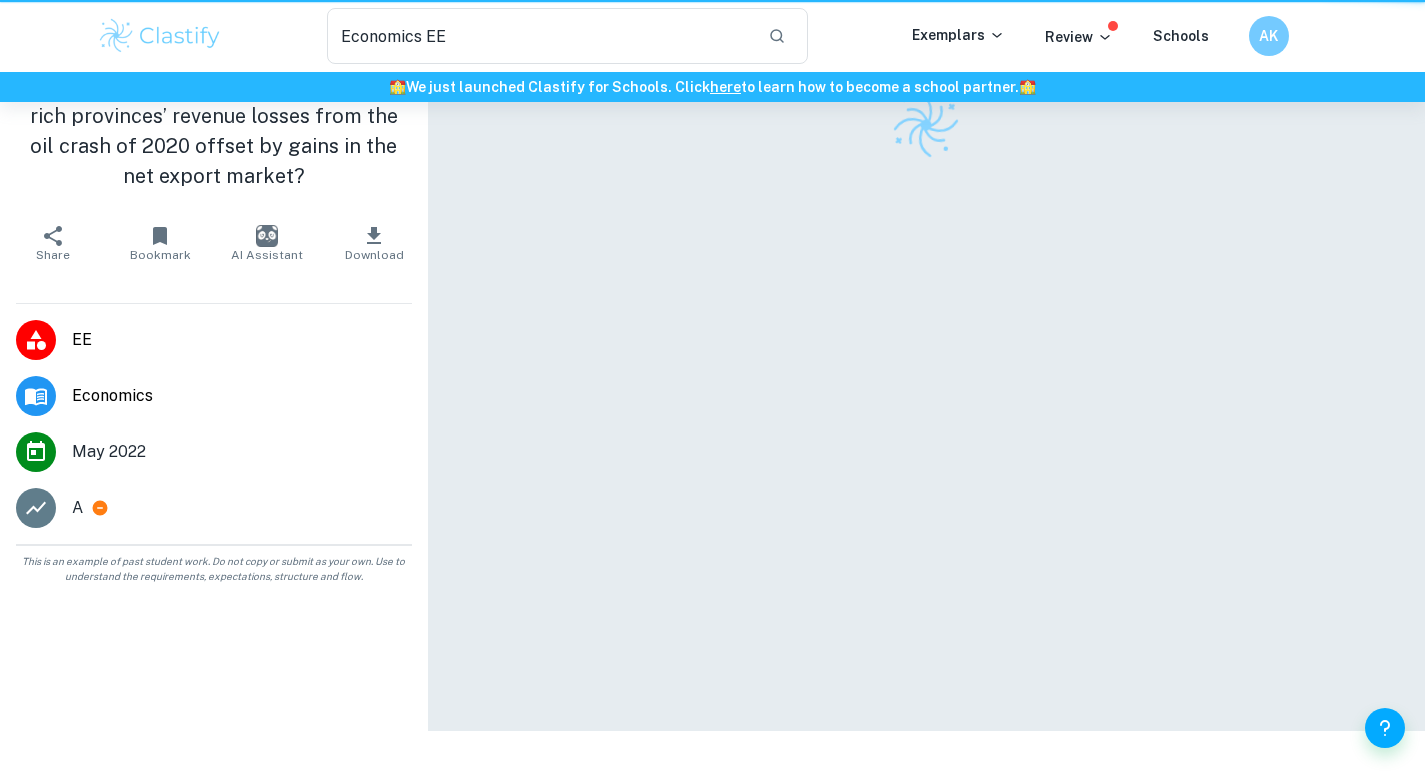 scroll, scrollTop: 0, scrollLeft: 0, axis: both 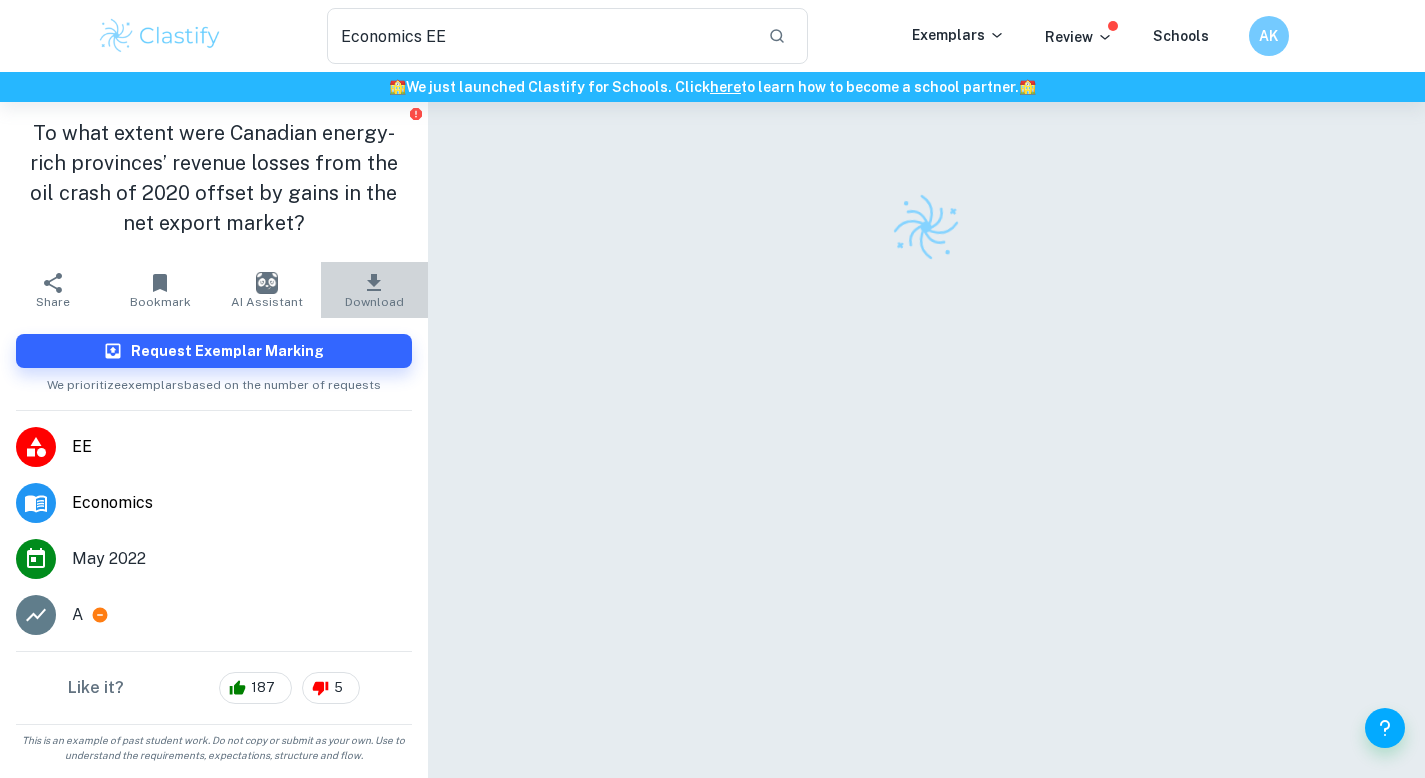 click 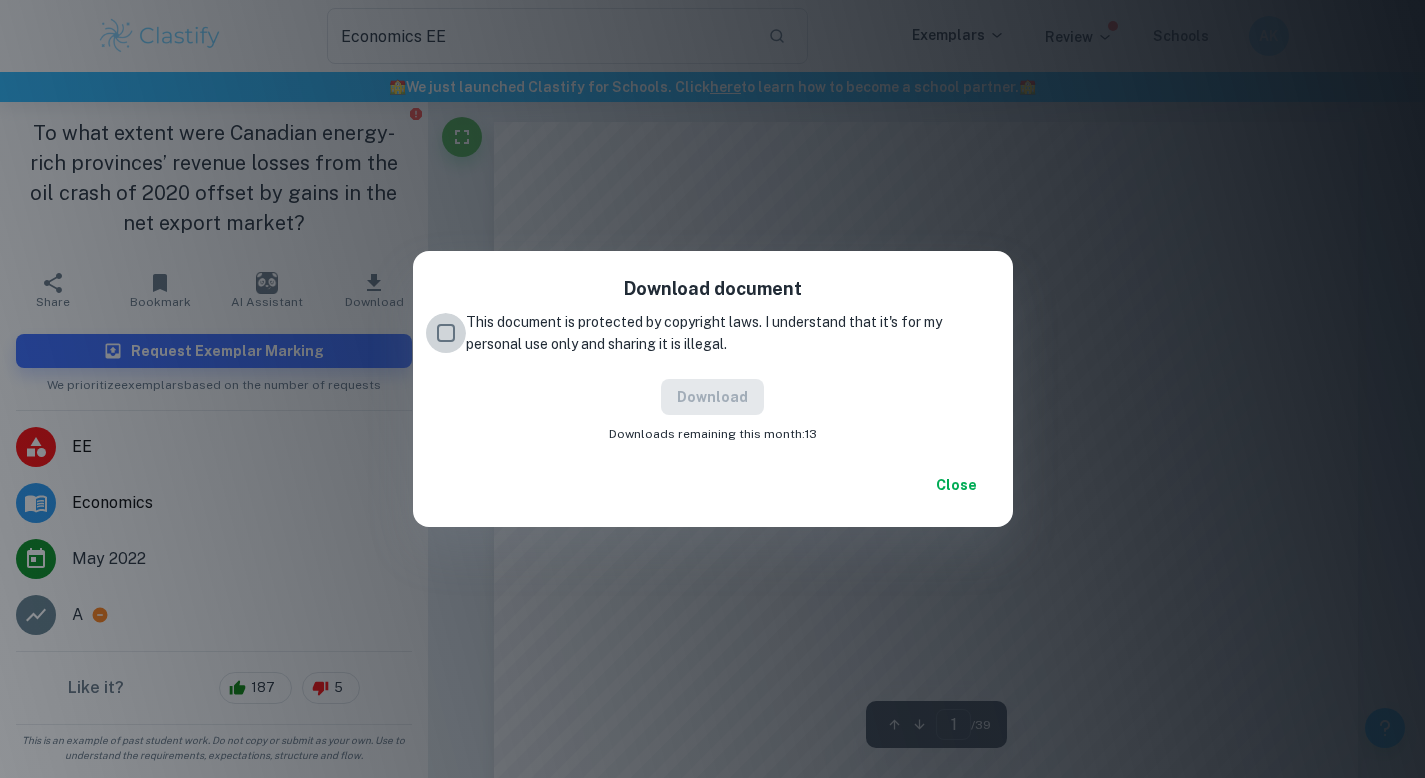 click on "This document is protected by copyright laws. I understand that it's for my personal use only and sharing it is illegal." at bounding box center [446, 333] 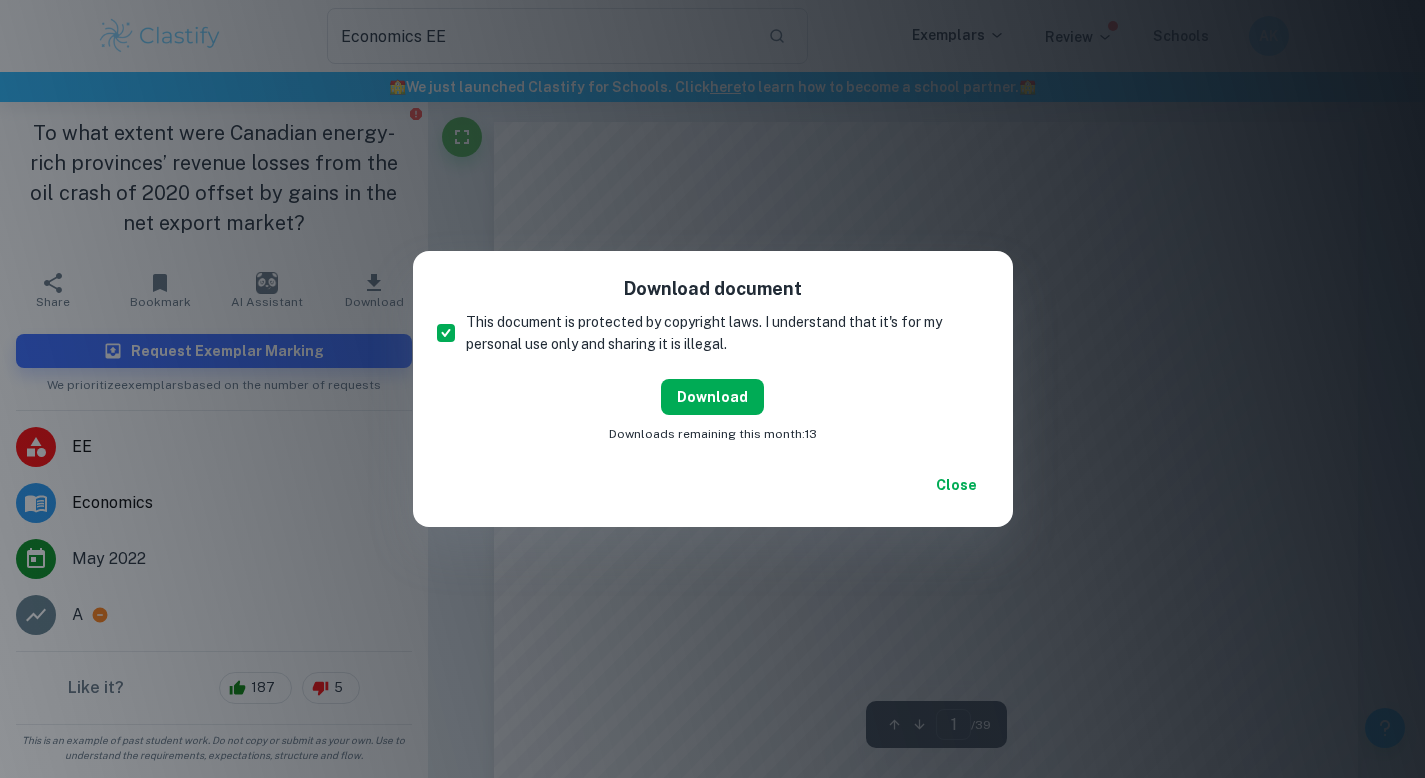 click on "Download" at bounding box center (712, 397) 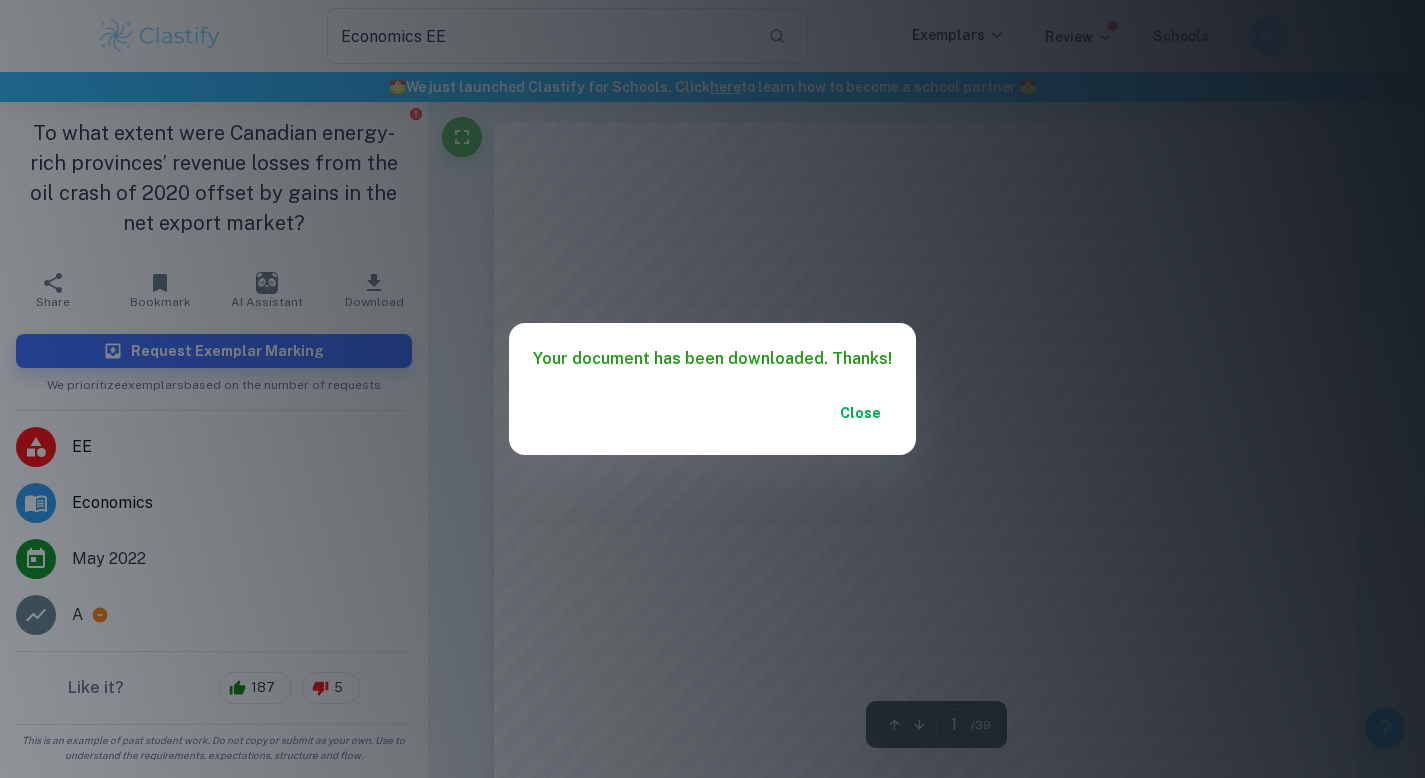 click on "Your document has been downloaded. Thanks! Close" at bounding box center [712, 389] 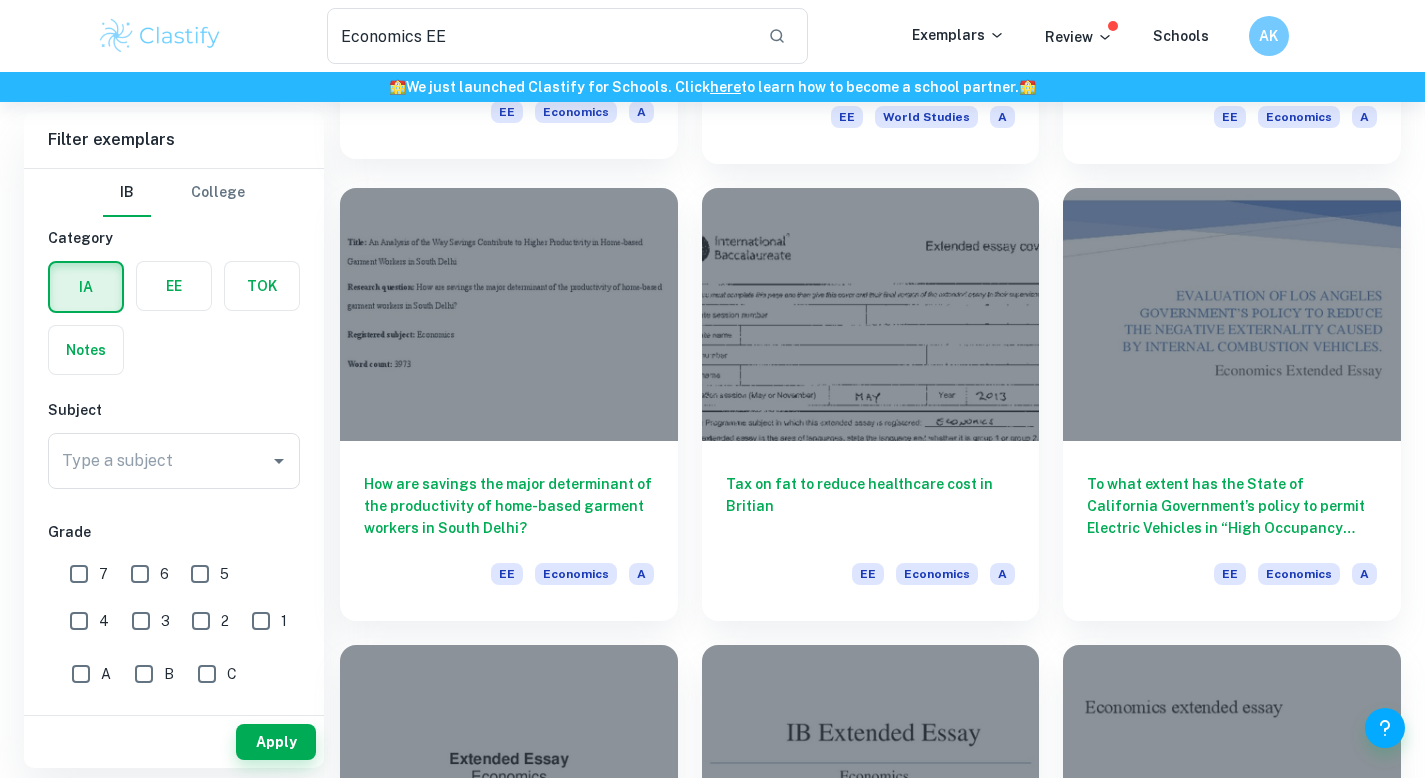 scroll, scrollTop: 1413, scrollLeft: 0, axis: vertical 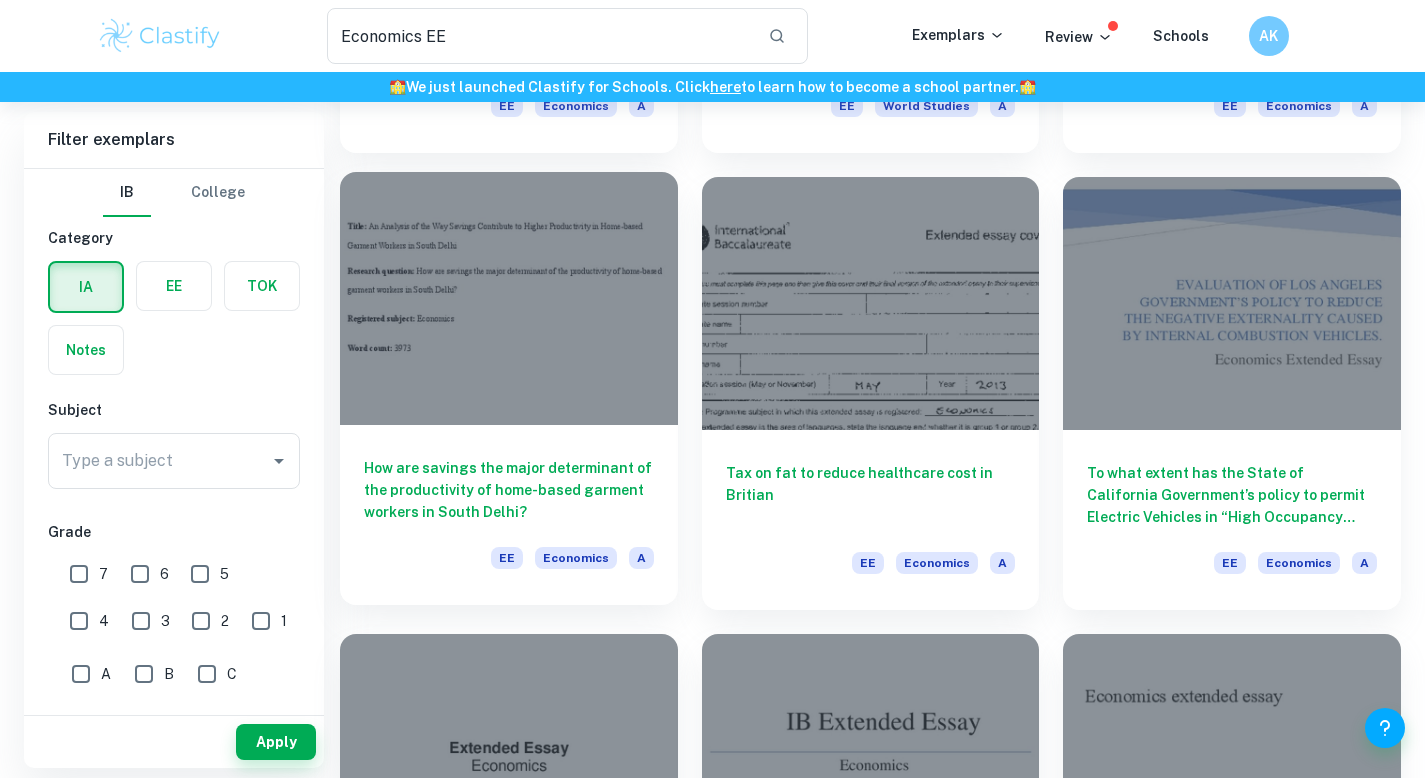 click on "How are savings the major determinant of the productivity of home-based garment workers in South Delhi? EE Economics A" at bounding box center (509, 515) 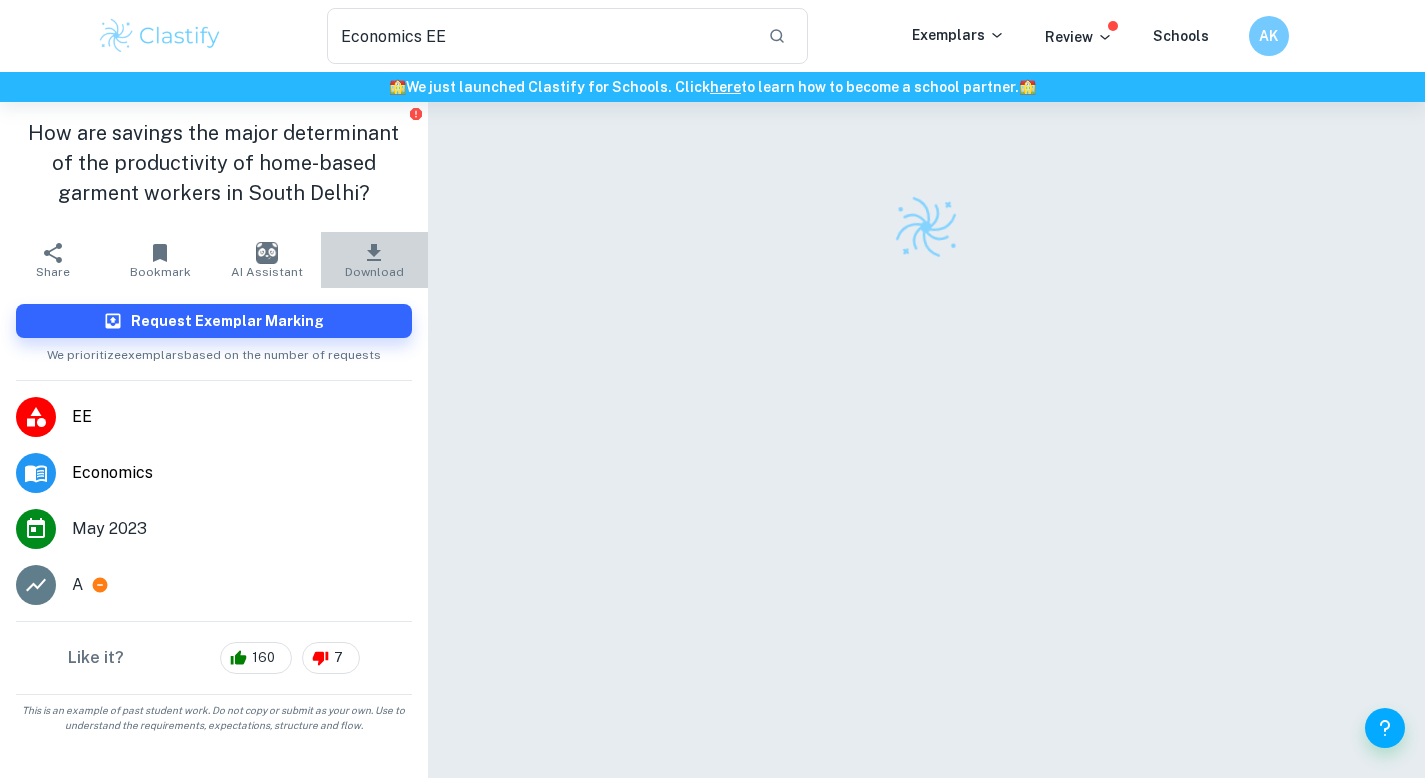 click 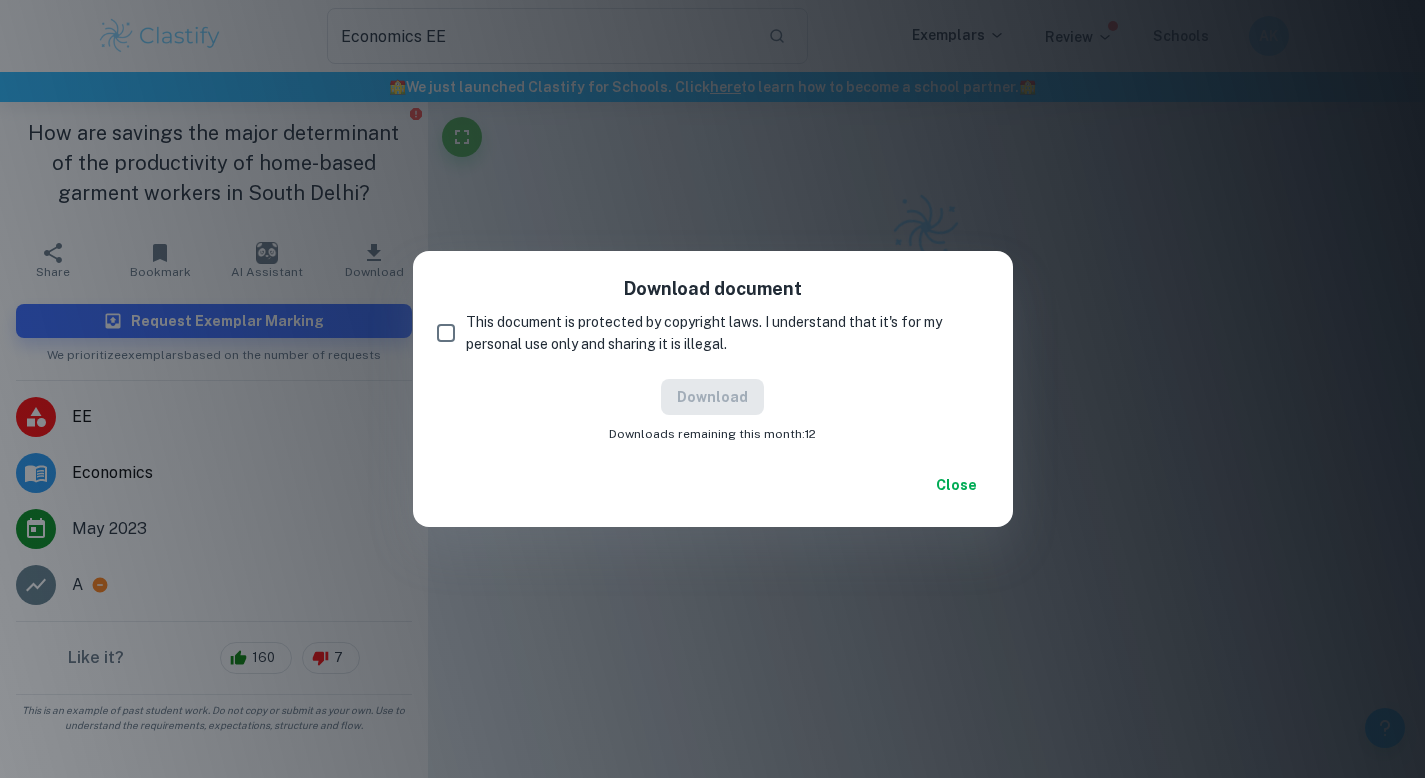 click on "This document is protected by copyright laws. I understand that it's for my personal use only and sharing it is illegal." at bounding box center [446, 333] 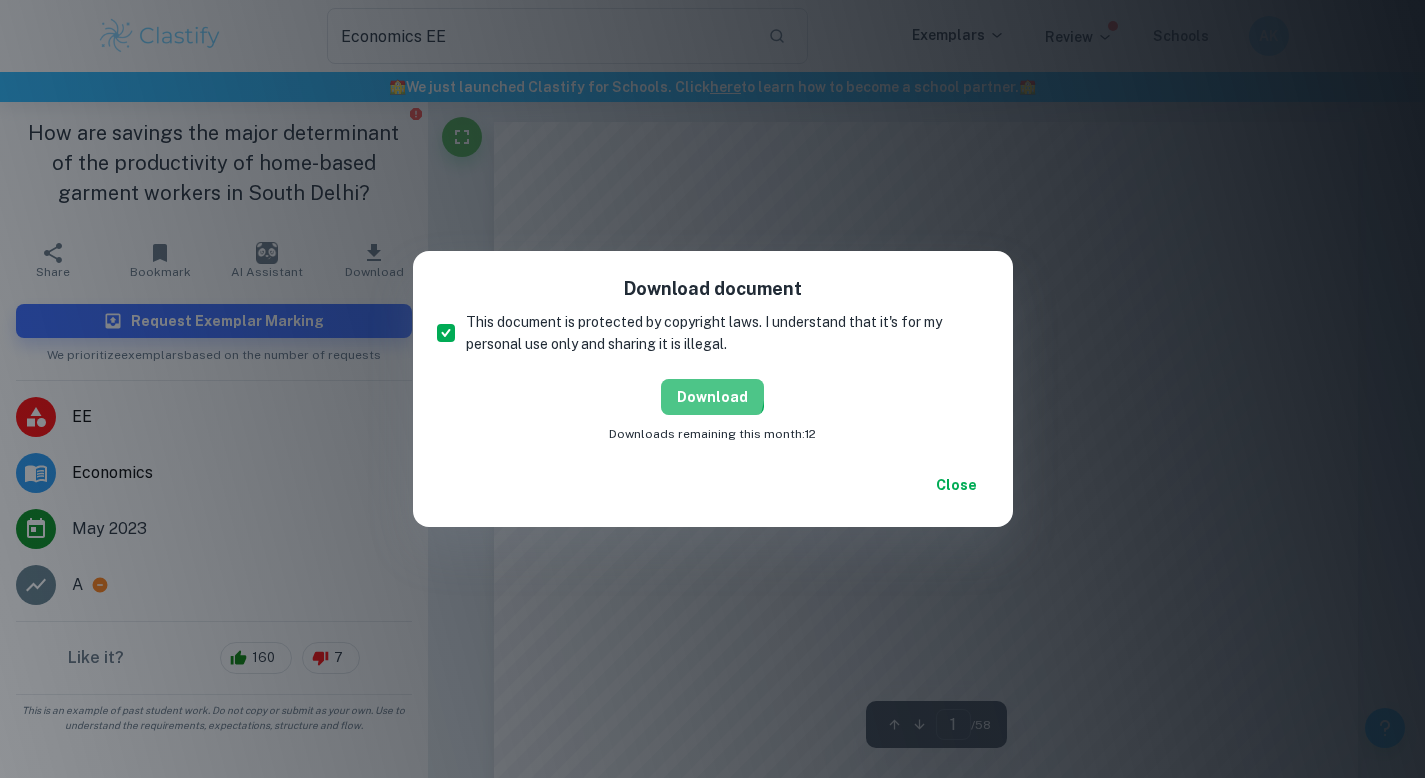 click on "Download" at bounding box center (712, 397) 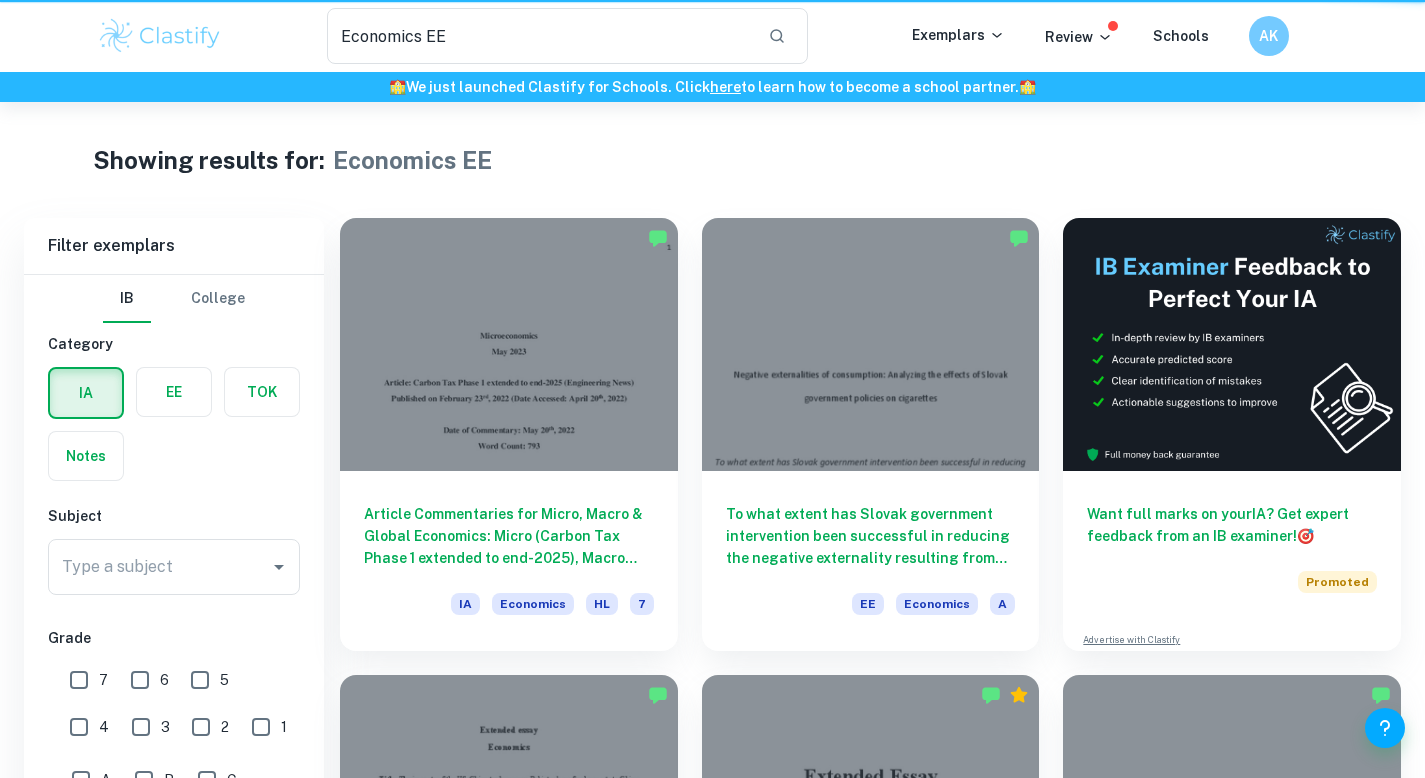 scroll, scrollTop: 1413, scrollLeft: 0, axis: vertical 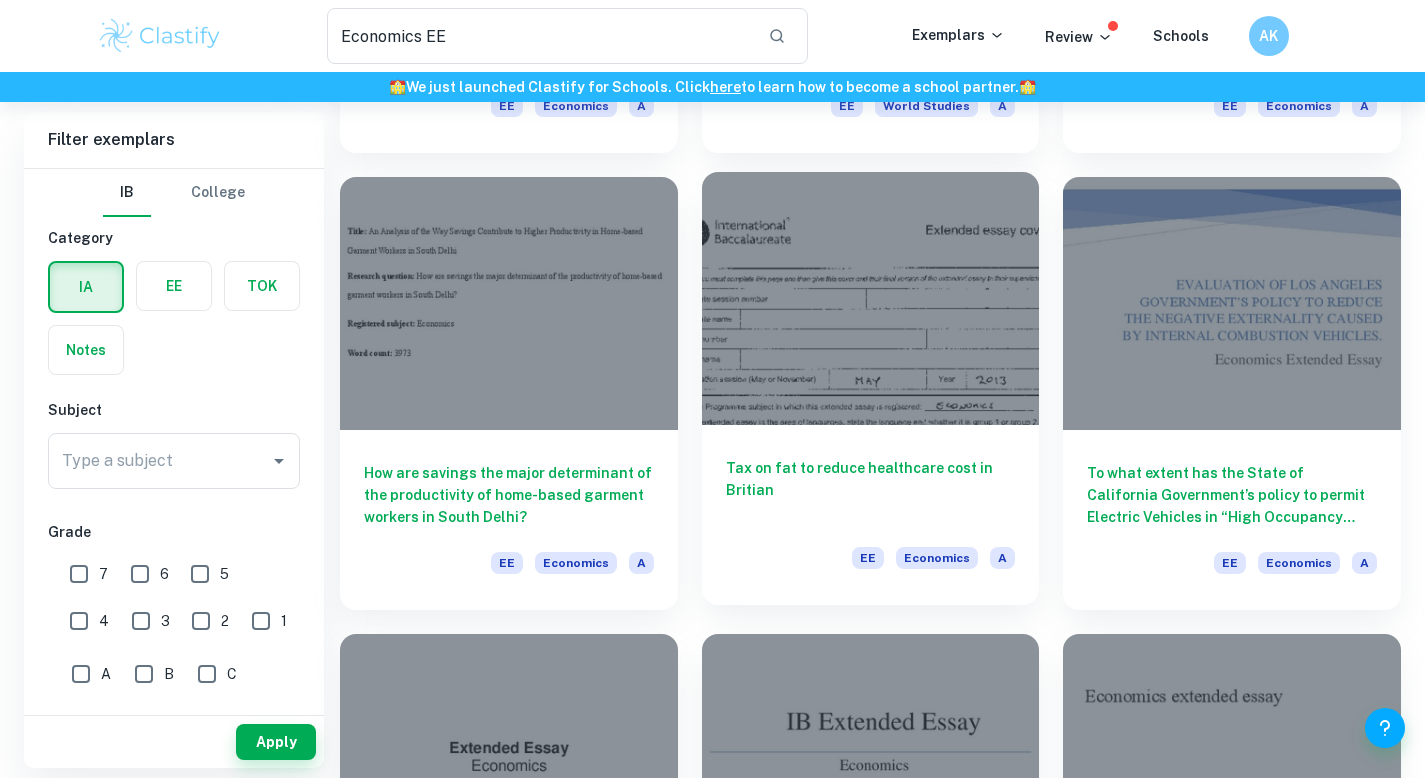 click on "Tax on fat to reduce healthcare cost in Britian" at bounding box center [871, 490] 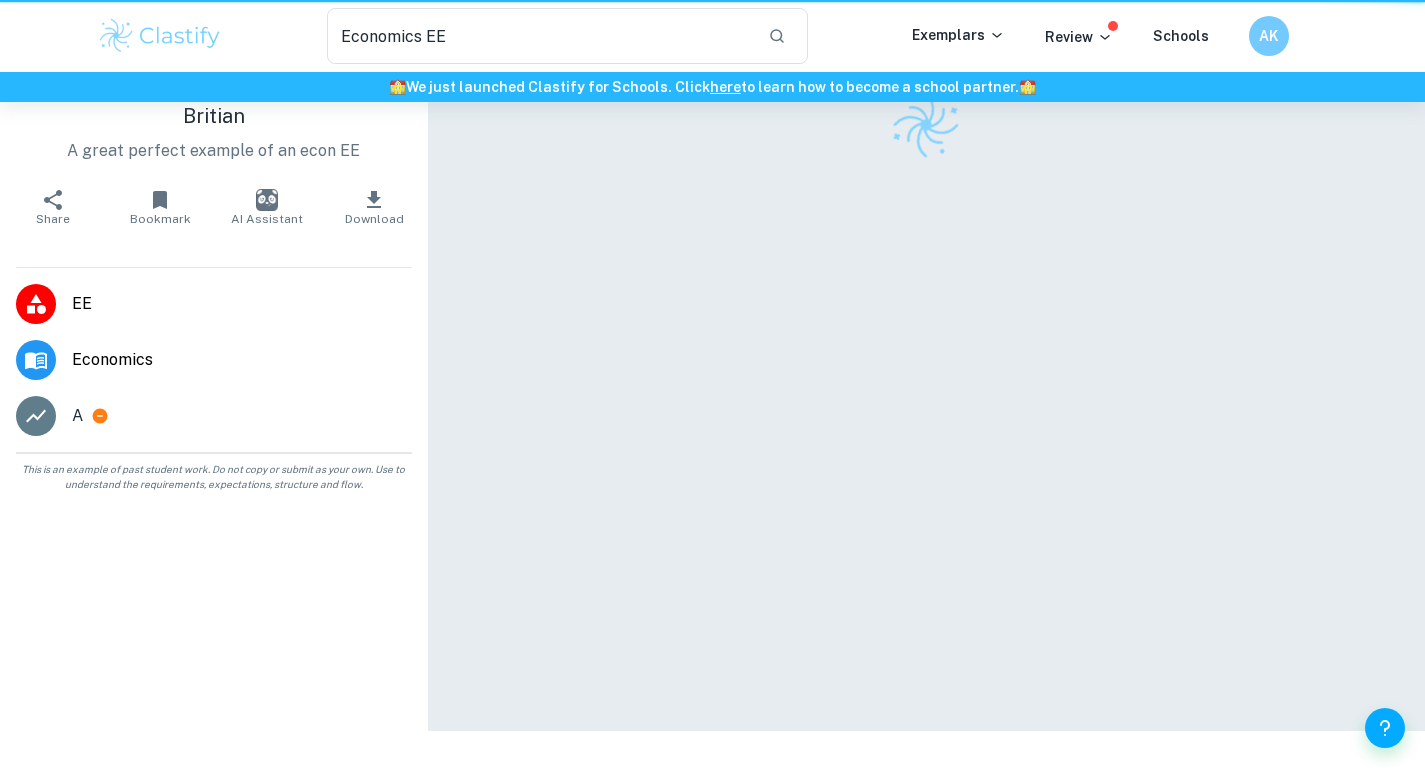 scroll, scrollTop: 0, scrollLeft: 0, axis: both 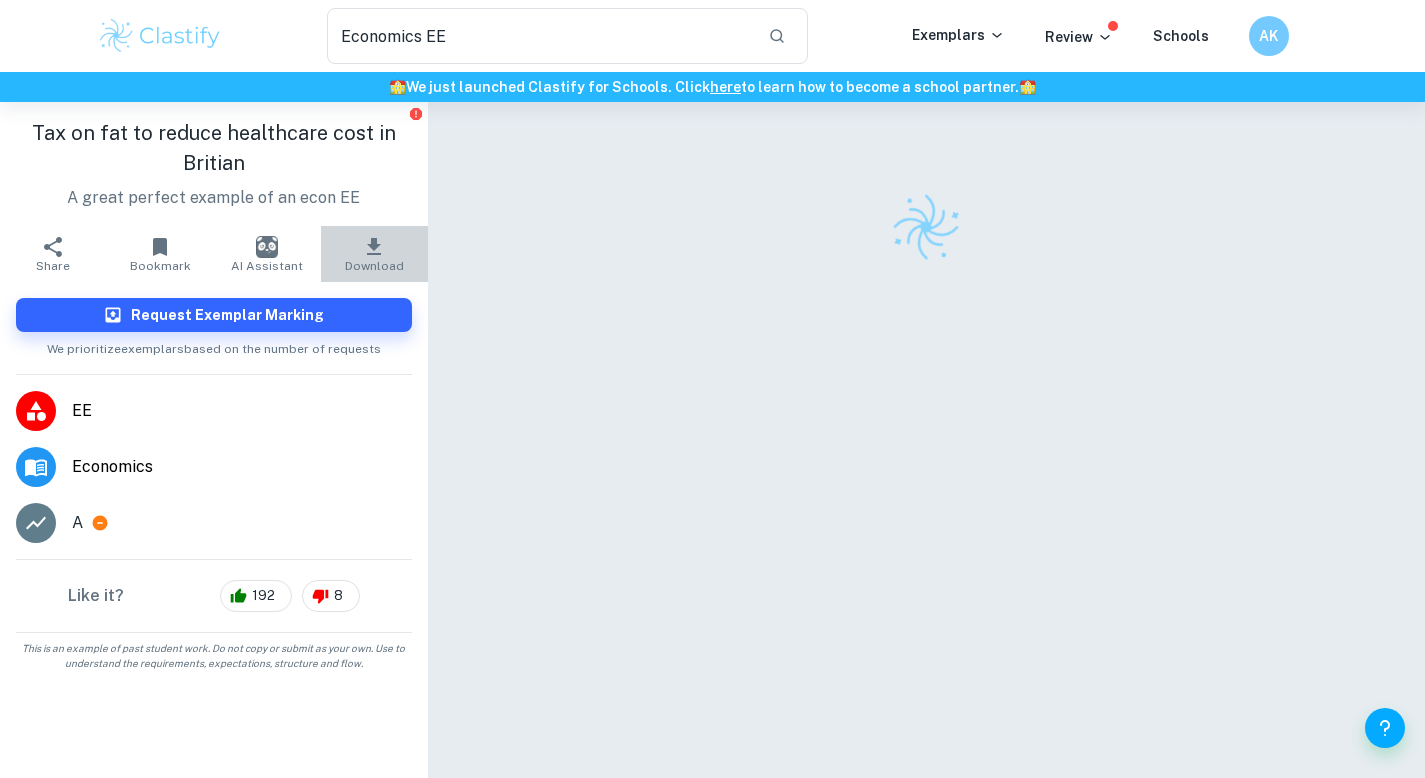 click 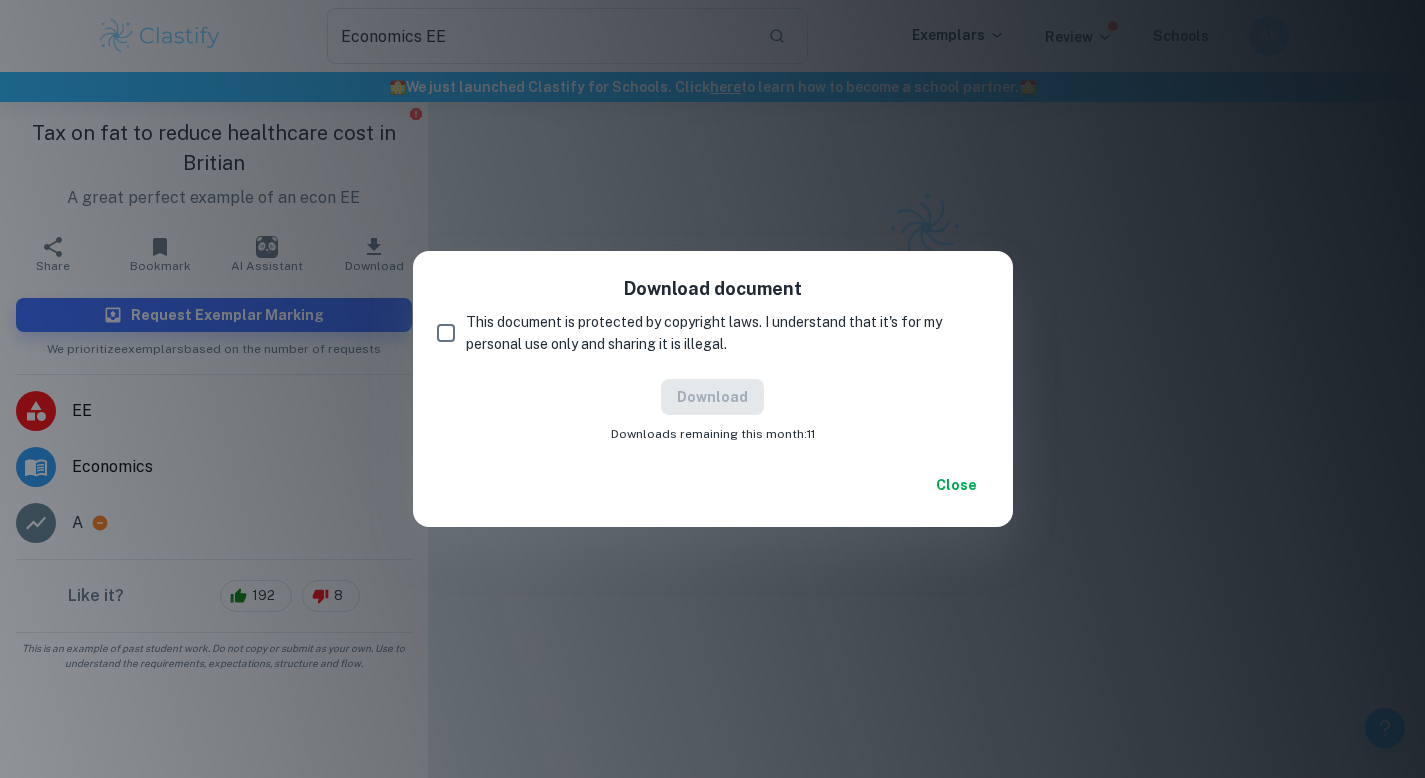 click on "This document is protected by copyright laws. I understand that it's for my personal use only and sharing it is illegal." at bounding box center (446, 333) 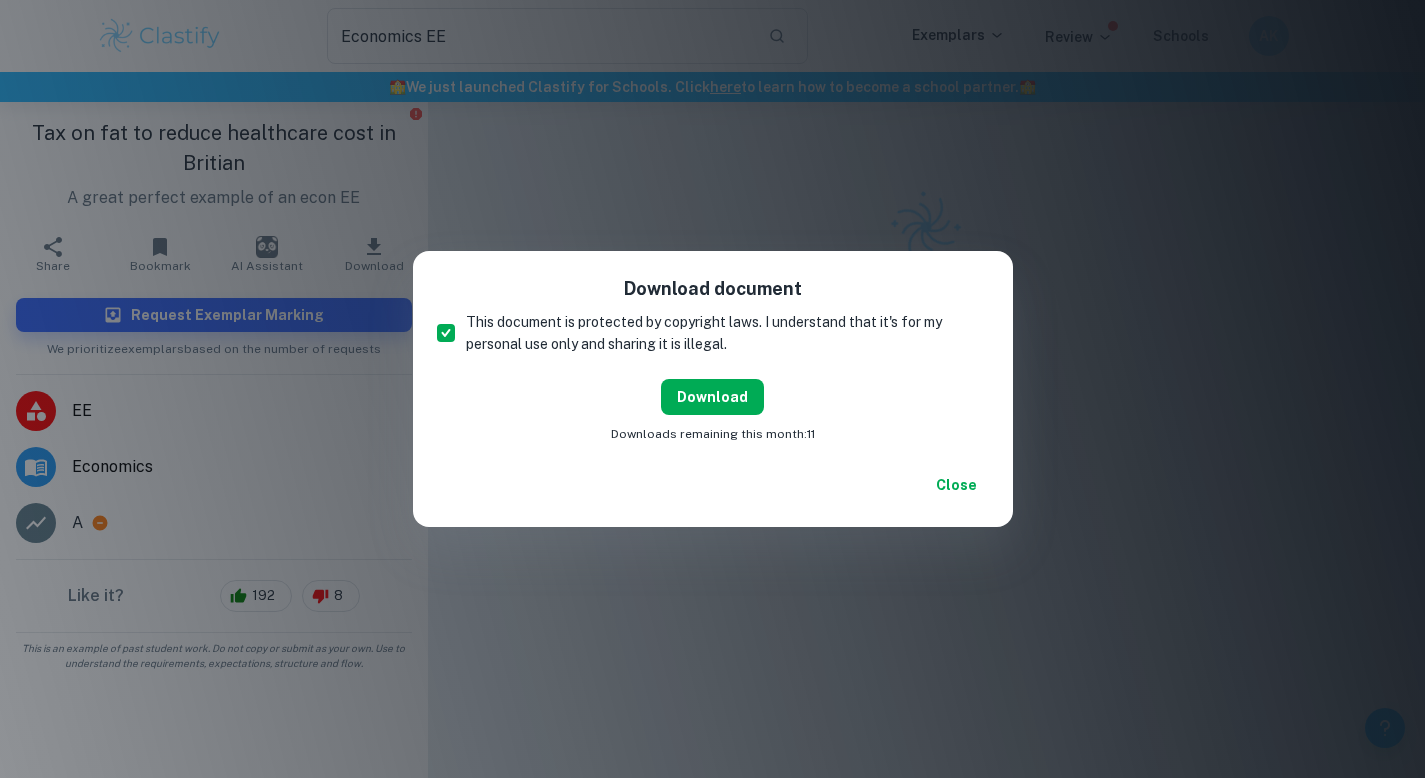 click on "Download" at bounding box center [712, 397] 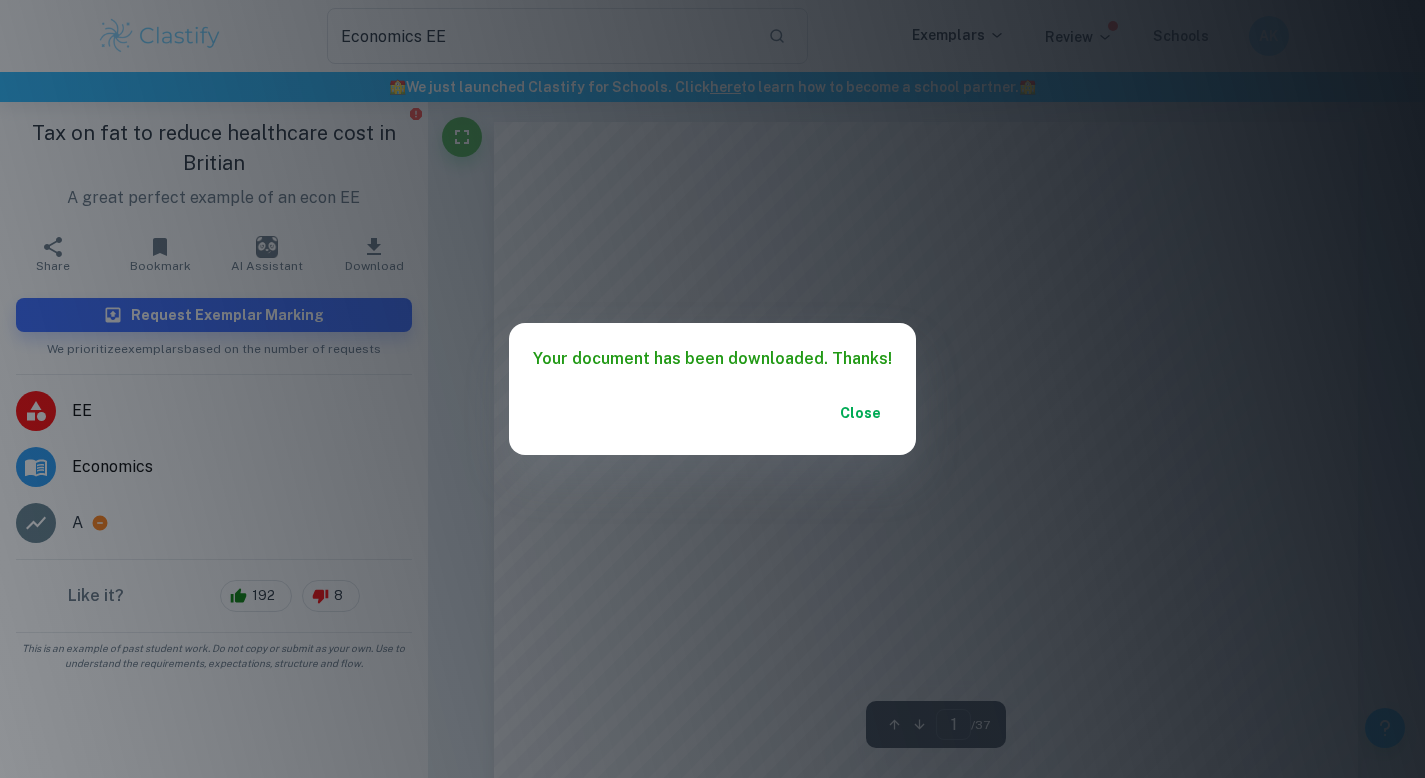 scroll, scrollTop: 1413, scrollLeft: 0, axis: vertical 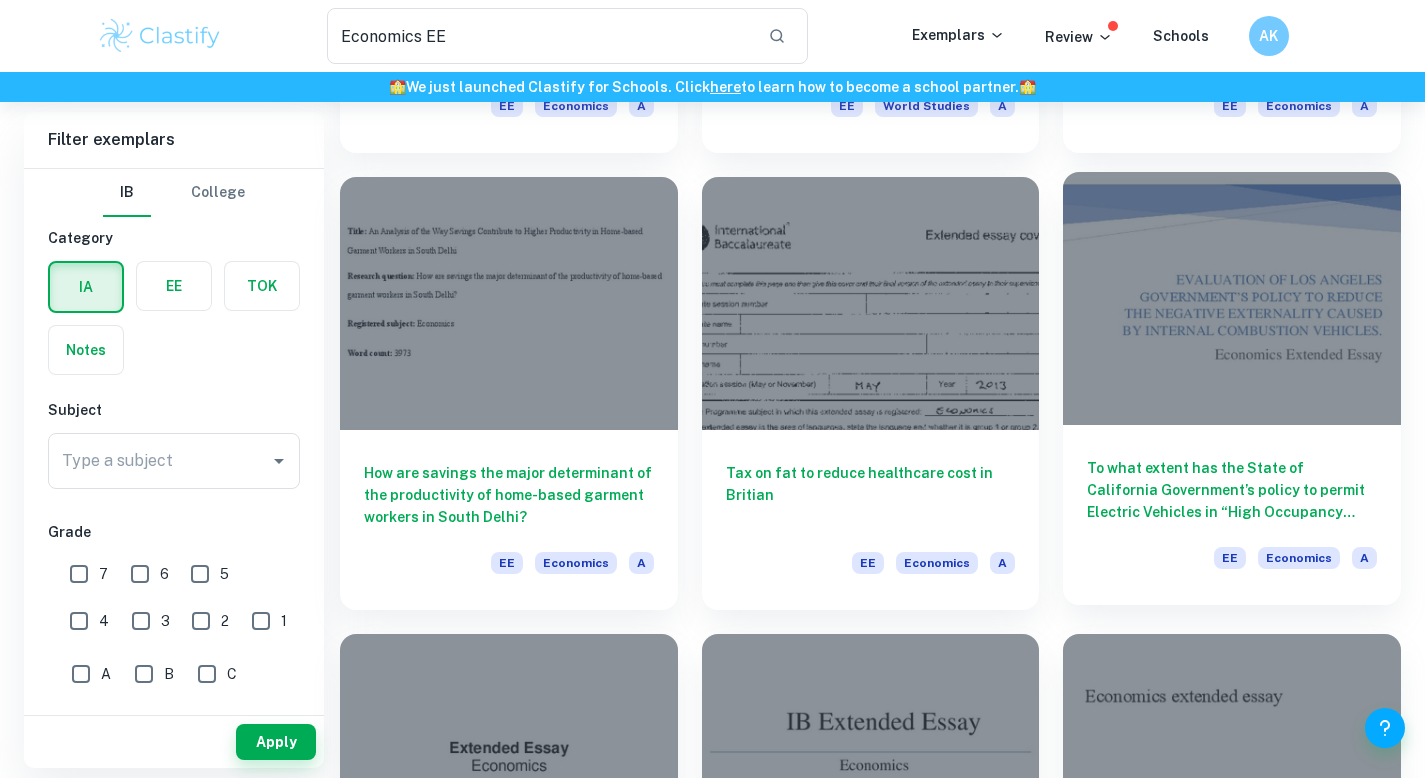 click on "To what extent has the State of California Government’s policy to permit Electric Vehicles in “High Occupancy Lanes” been effective in reducing negative externalities of Internal Combustion Vehicles in Los Angeles City?" at bounding box center [1232, 490] 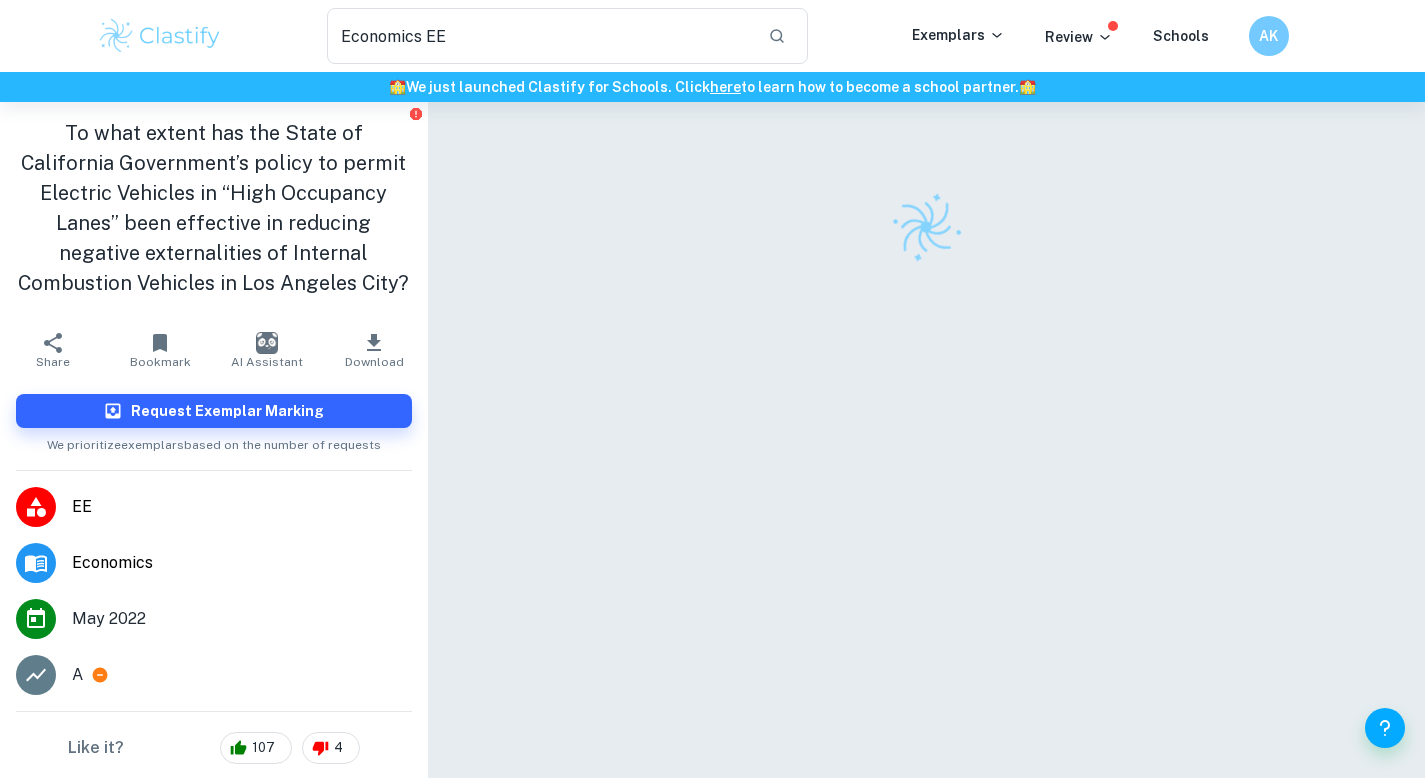 click 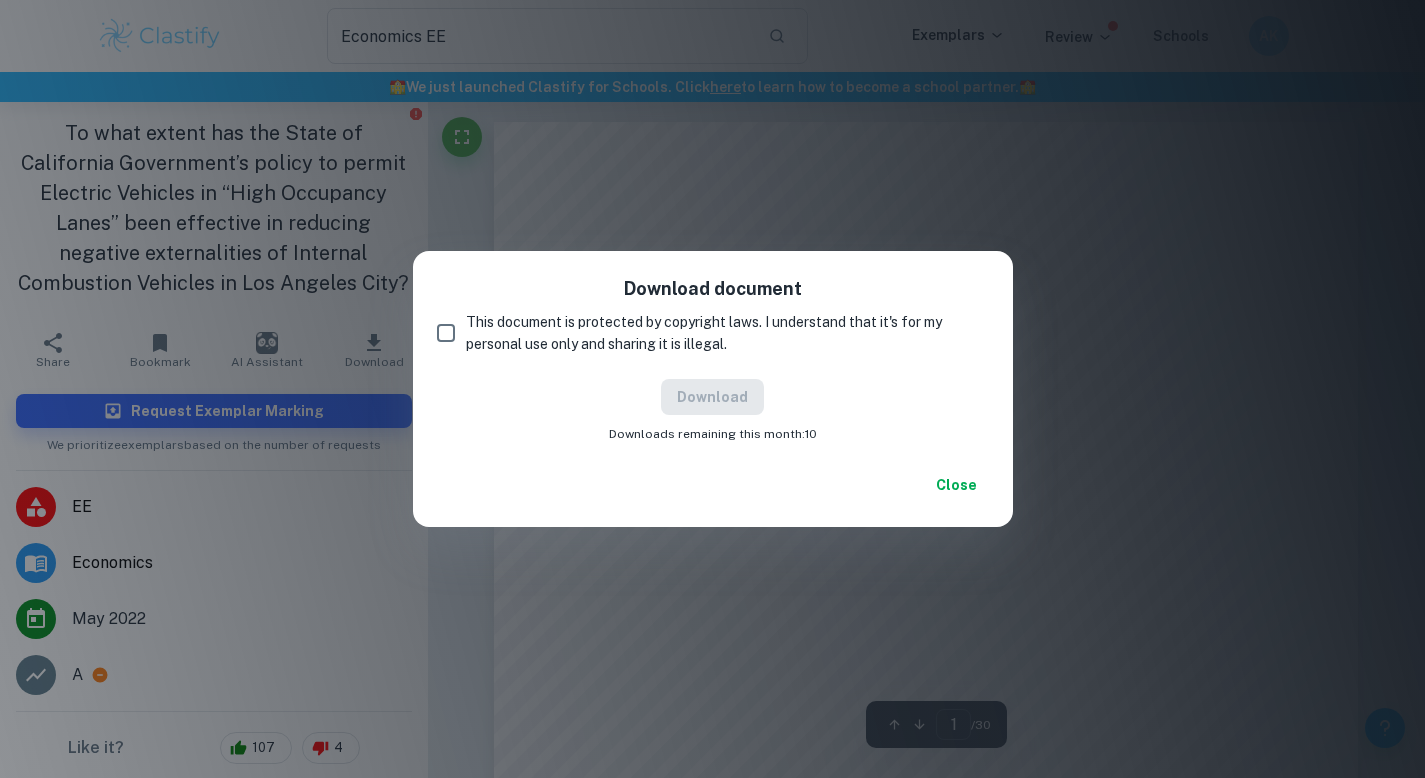 click on "This document is protected by copyright laws. I understand that it's for my personal use only and sharing it is illegal." at bounding box center [446, 333] 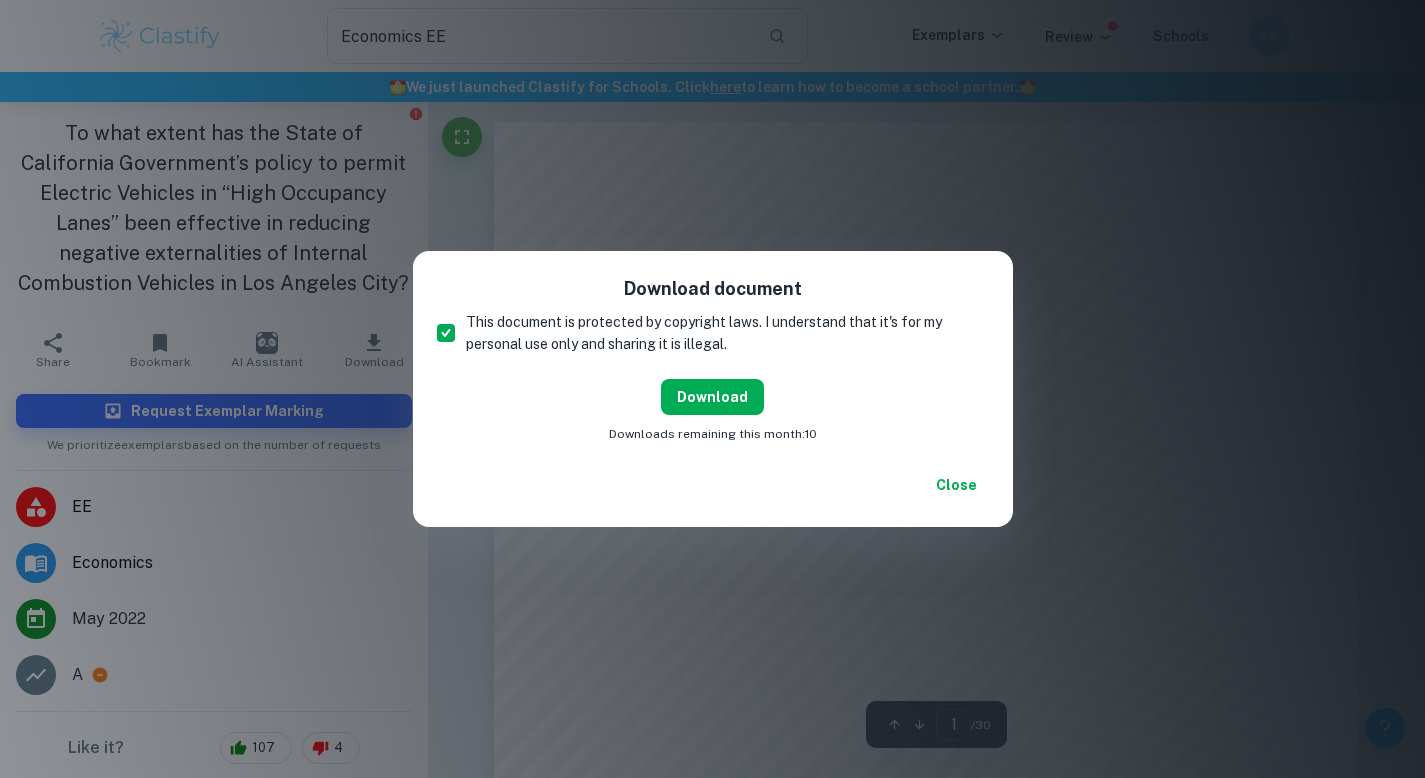 click on "Download" at bounding box center [712, 397] 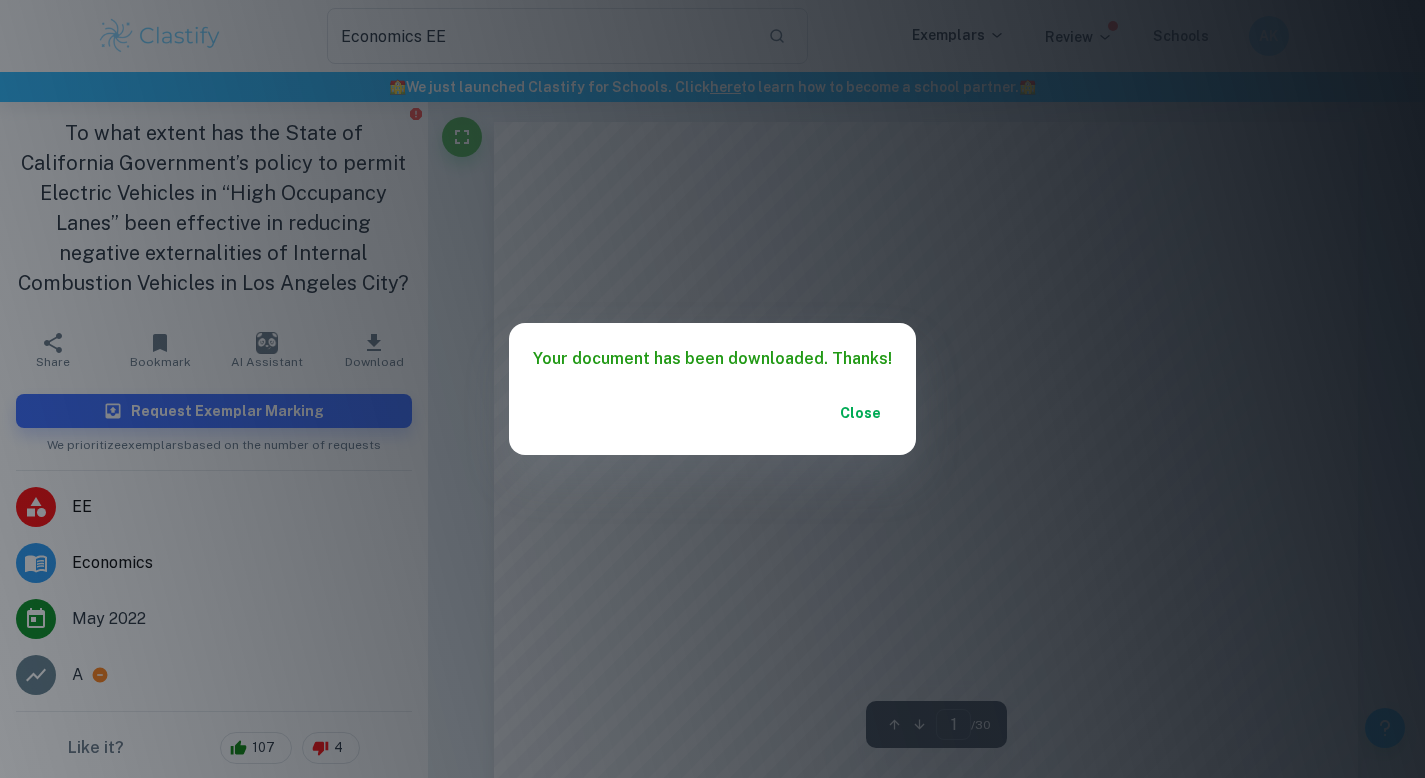 click on "Close" at bounding box center [860, 413] 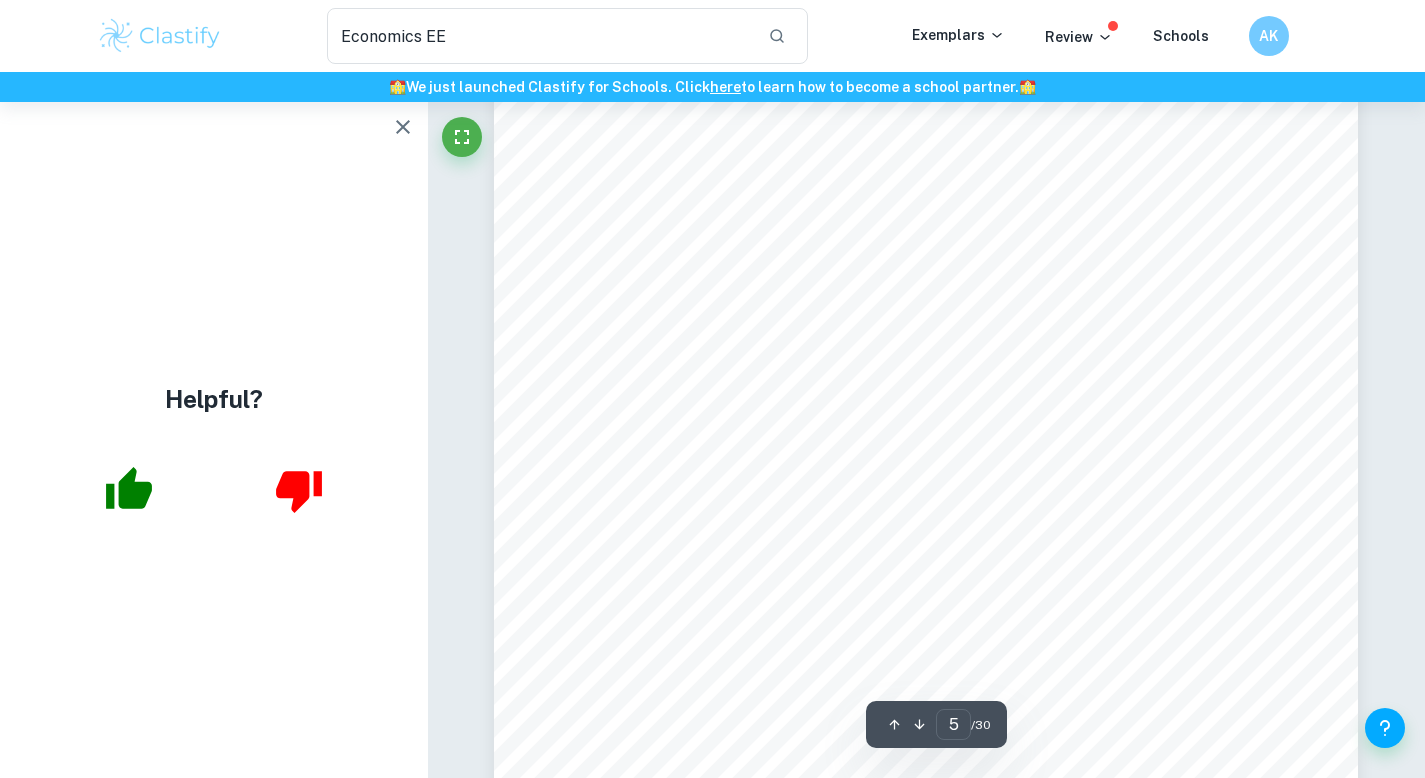 scroll, scrollTop: 5082, scrollLeft: 0, axis: vertical 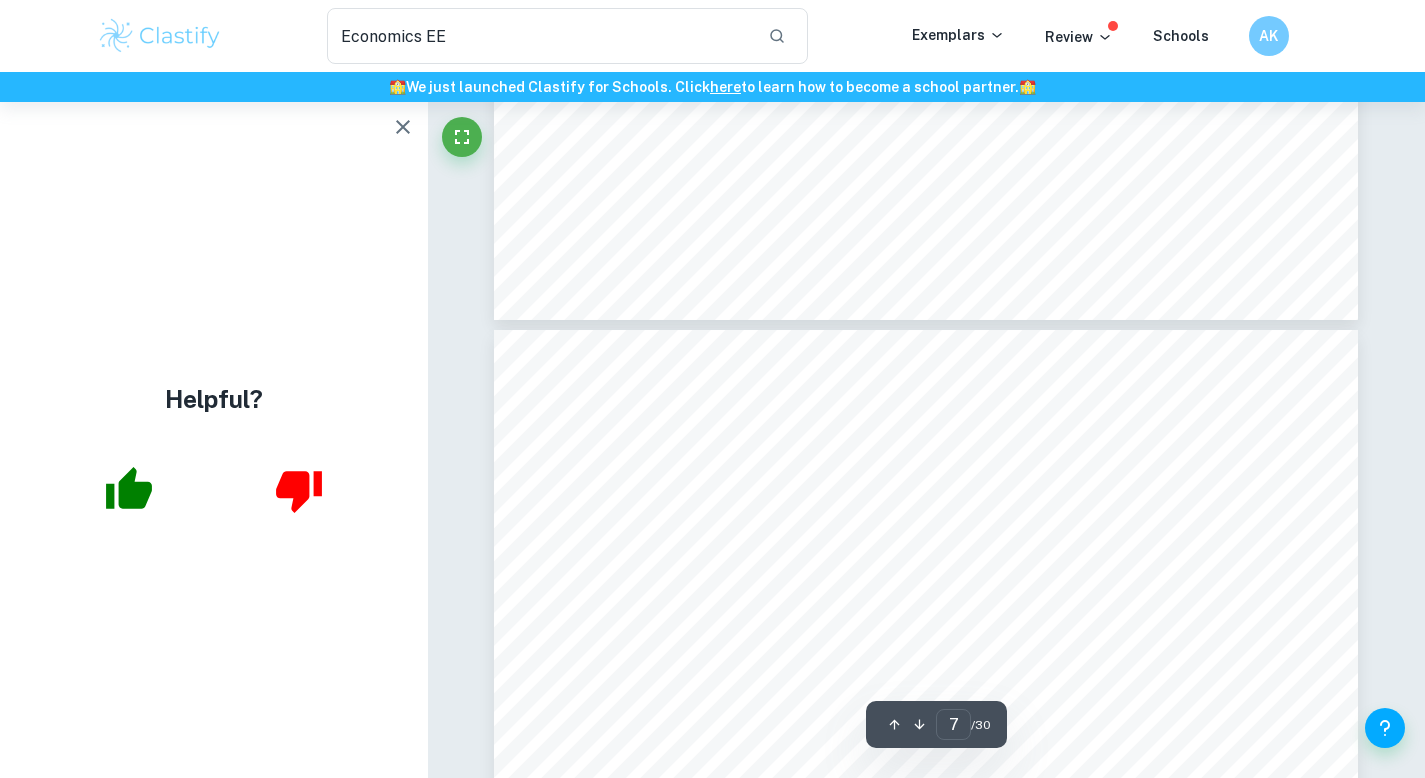 type on "6" 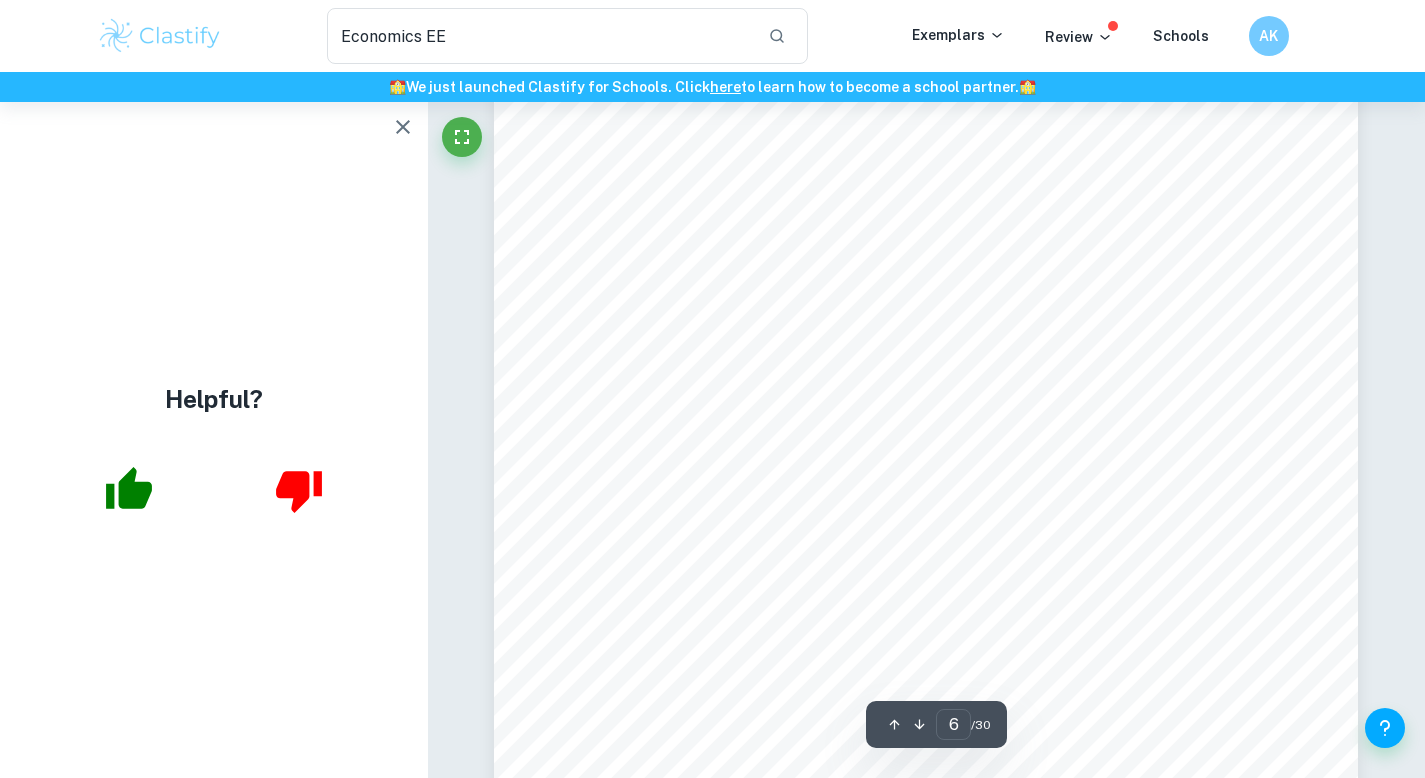 scroll, scrollTop: 6032, scrollLeft: 0, axis: vertical 